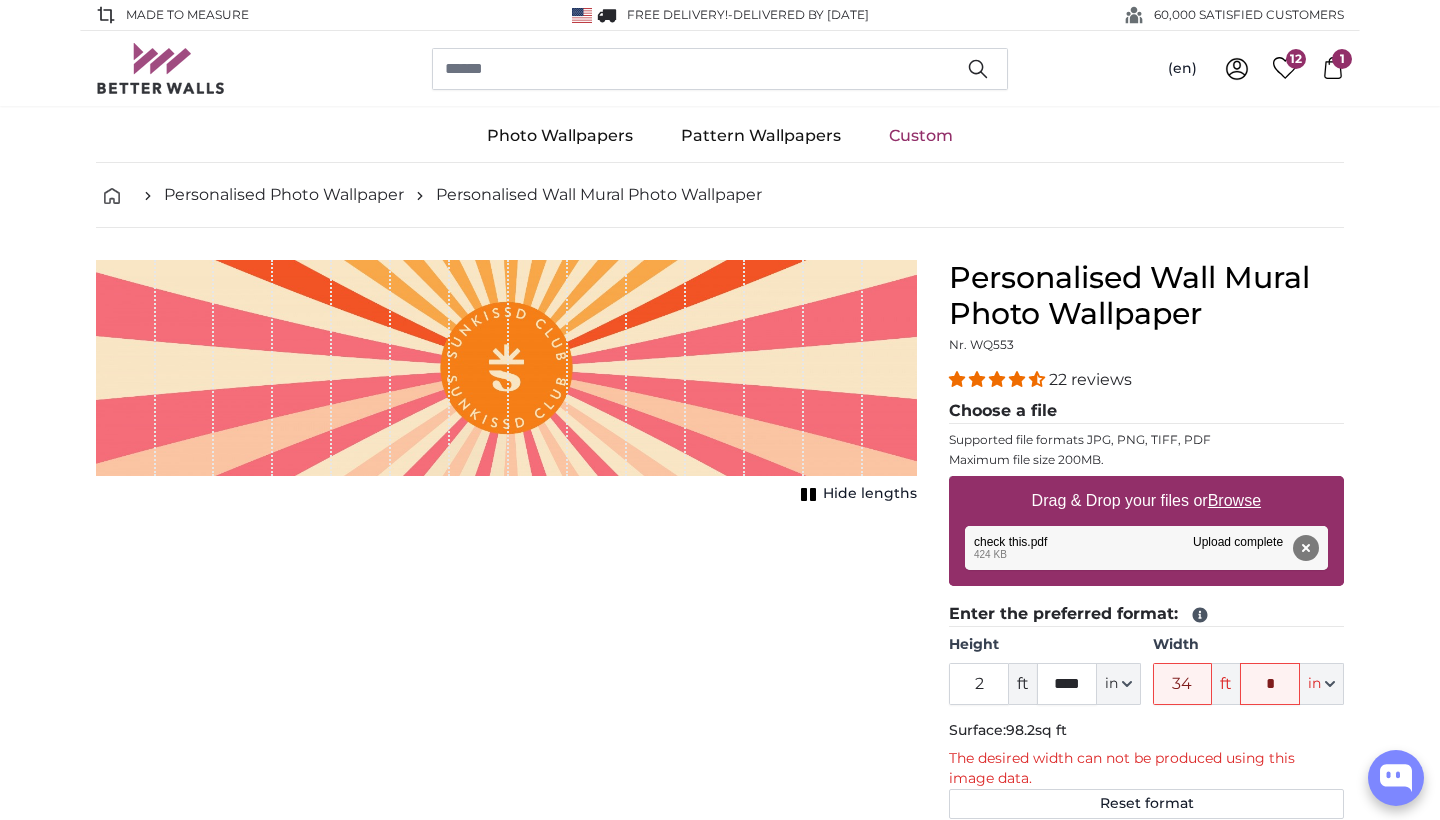 scroll, scrollTop: 69, scrollLeft: 0, axis: vertical 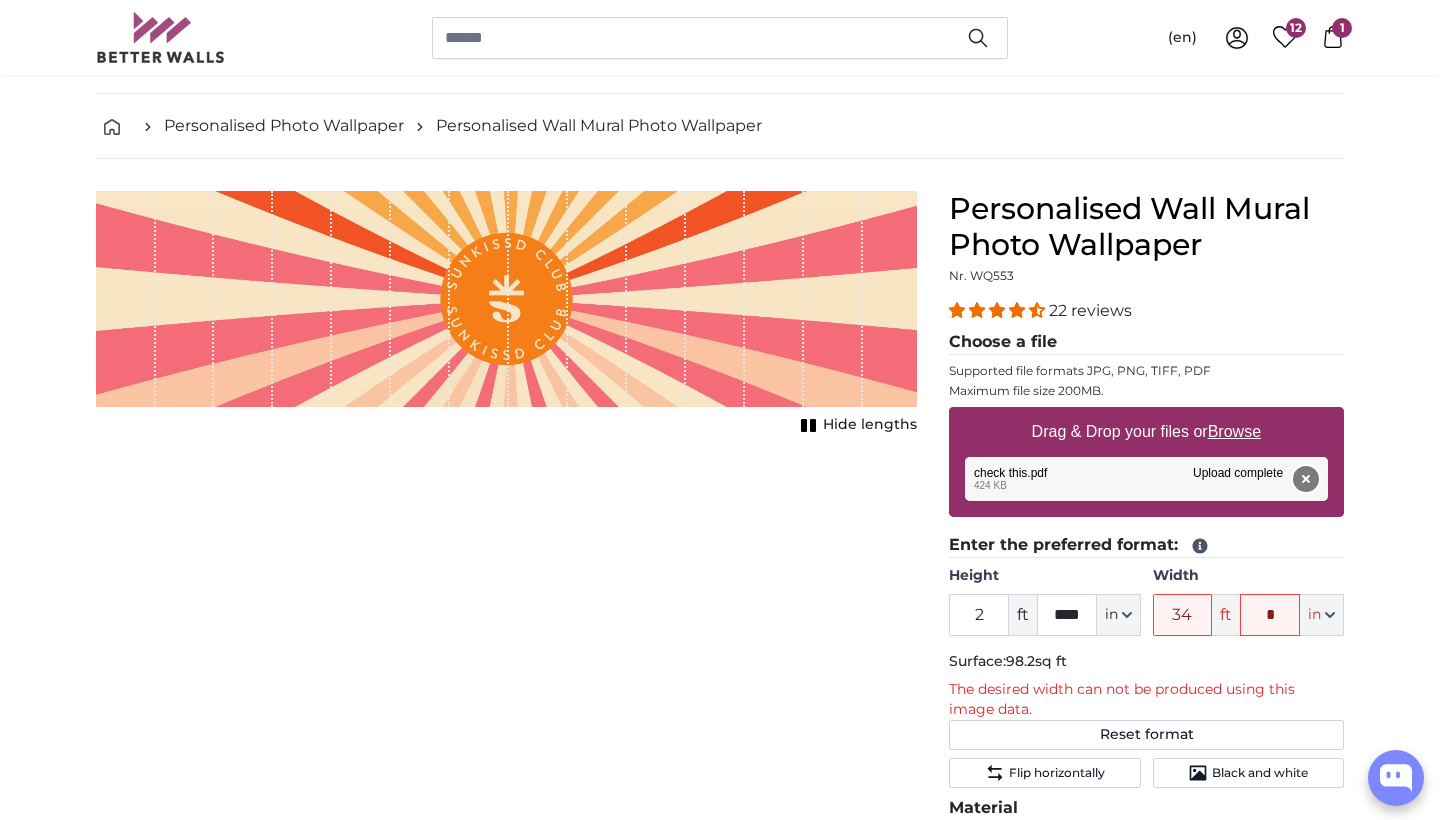 click on "Remove" at bounding box center [1306, 479] 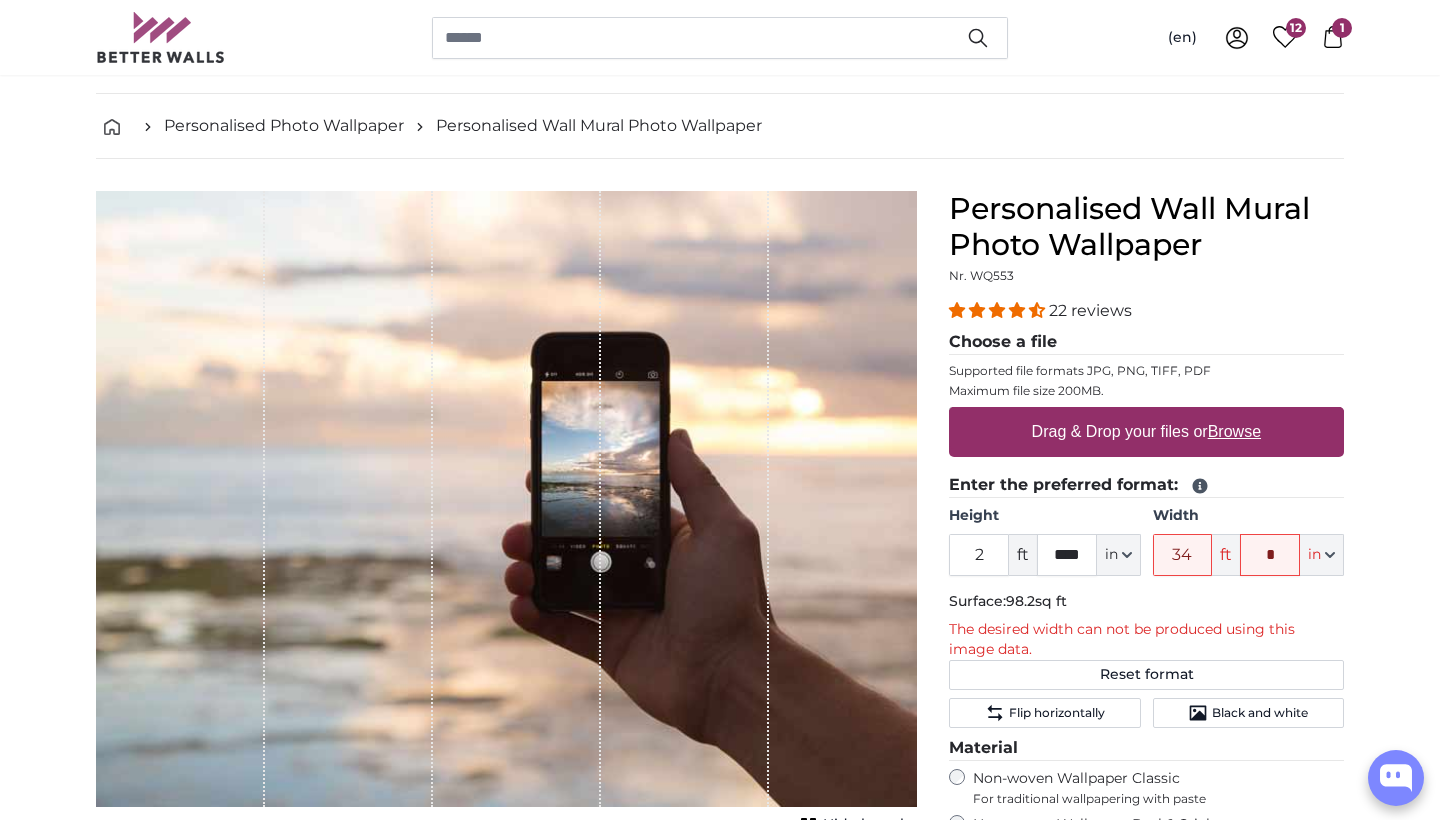 click on "Drag & Drop your files or  Browse" at bounding box center (1146, 432) 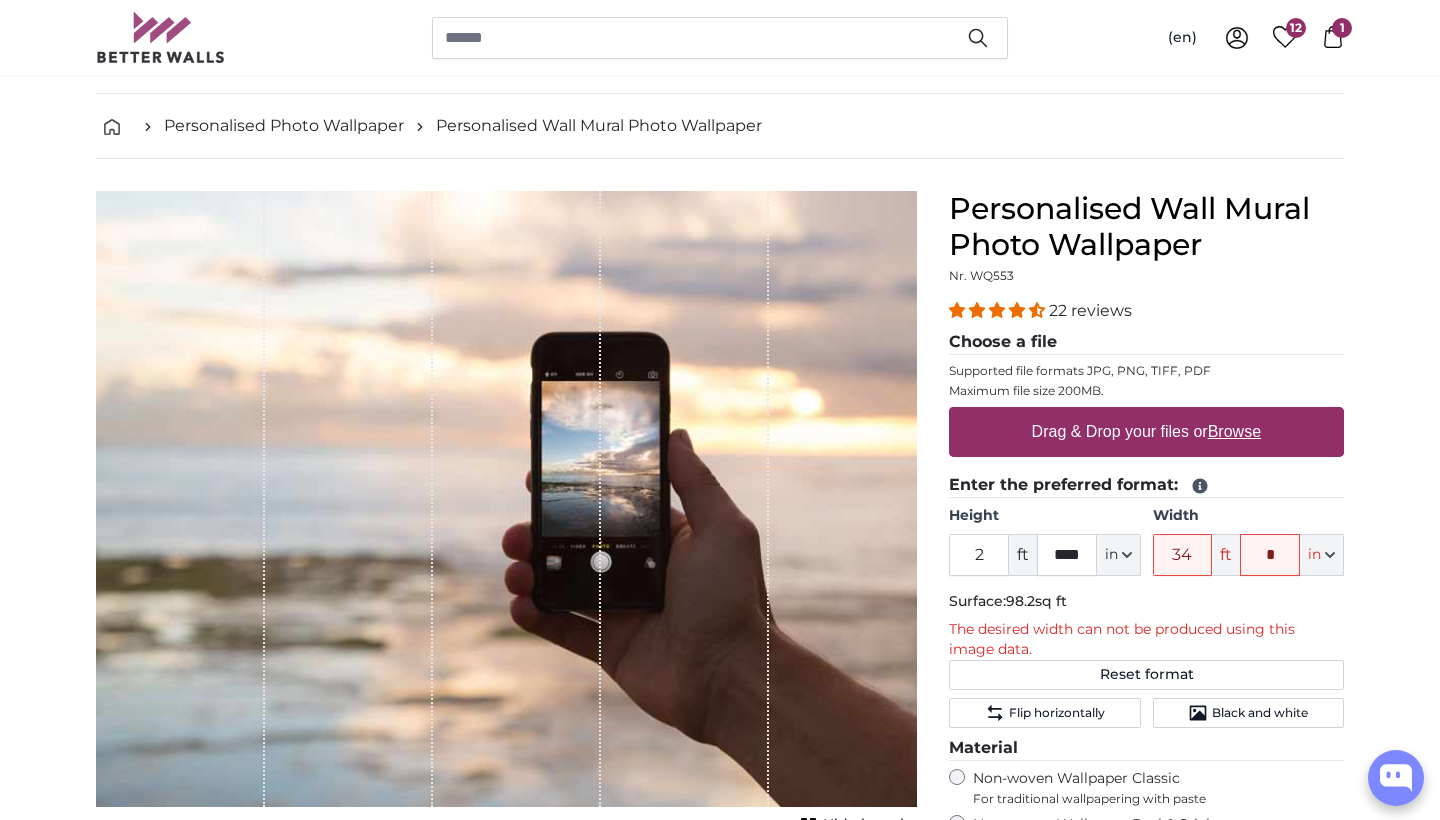 type on "**********" 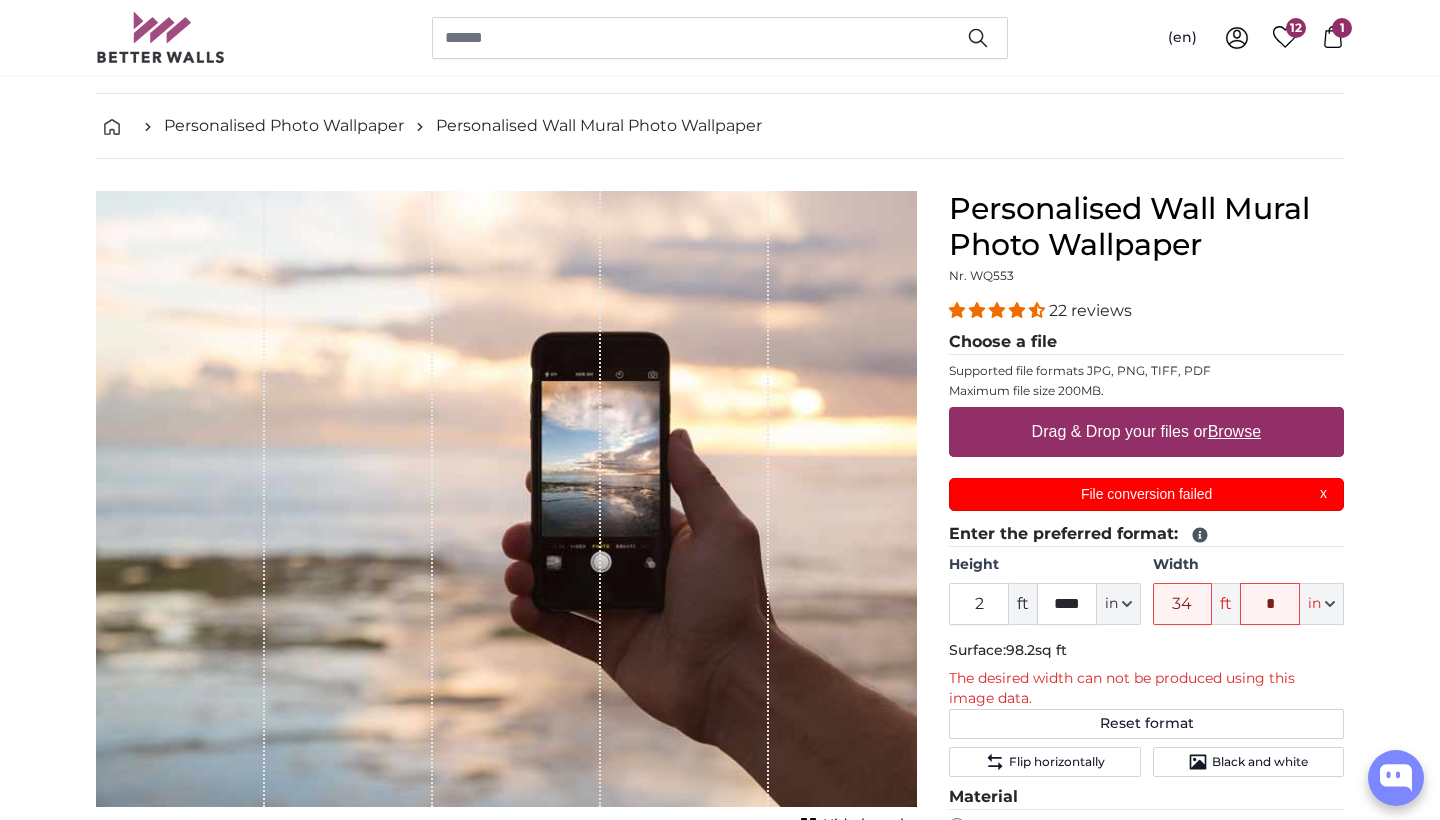 scroll, scrollTop: 0, scrollLeft: 0, axis: both 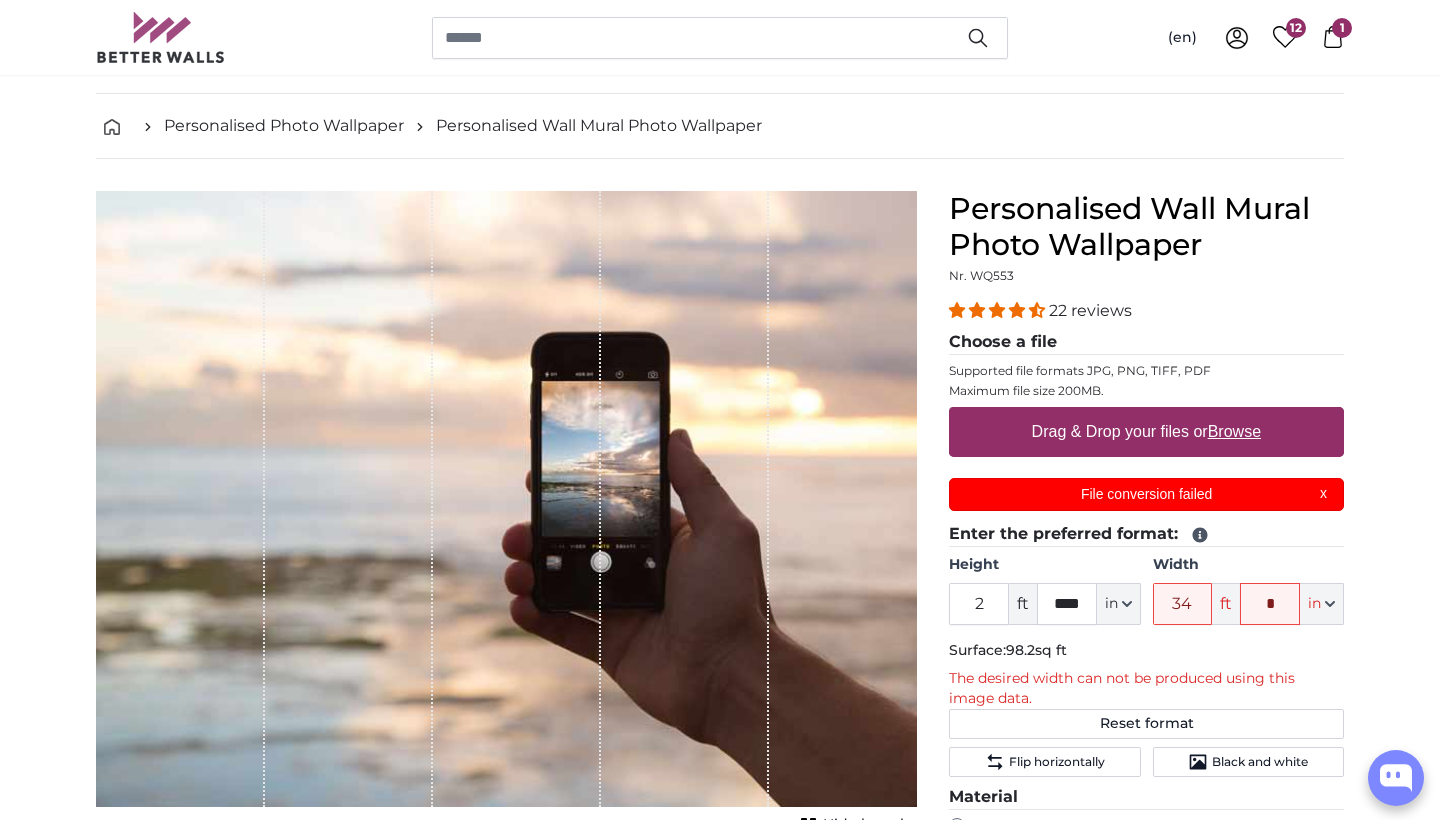 click on "File conversion failed X" at bounding box center [1146, 494] 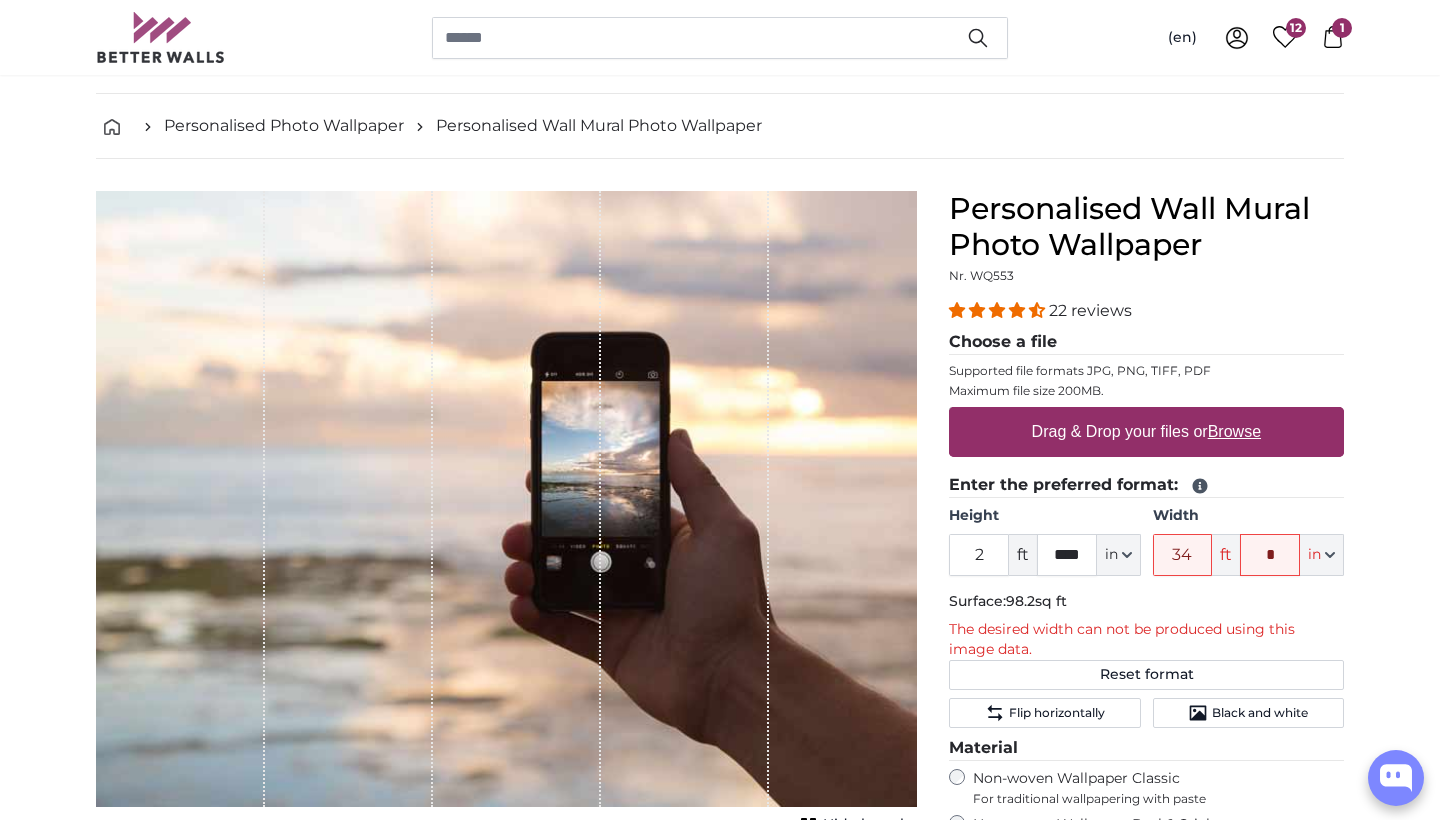 click on "Browse" at bounding box center [1234, 431] 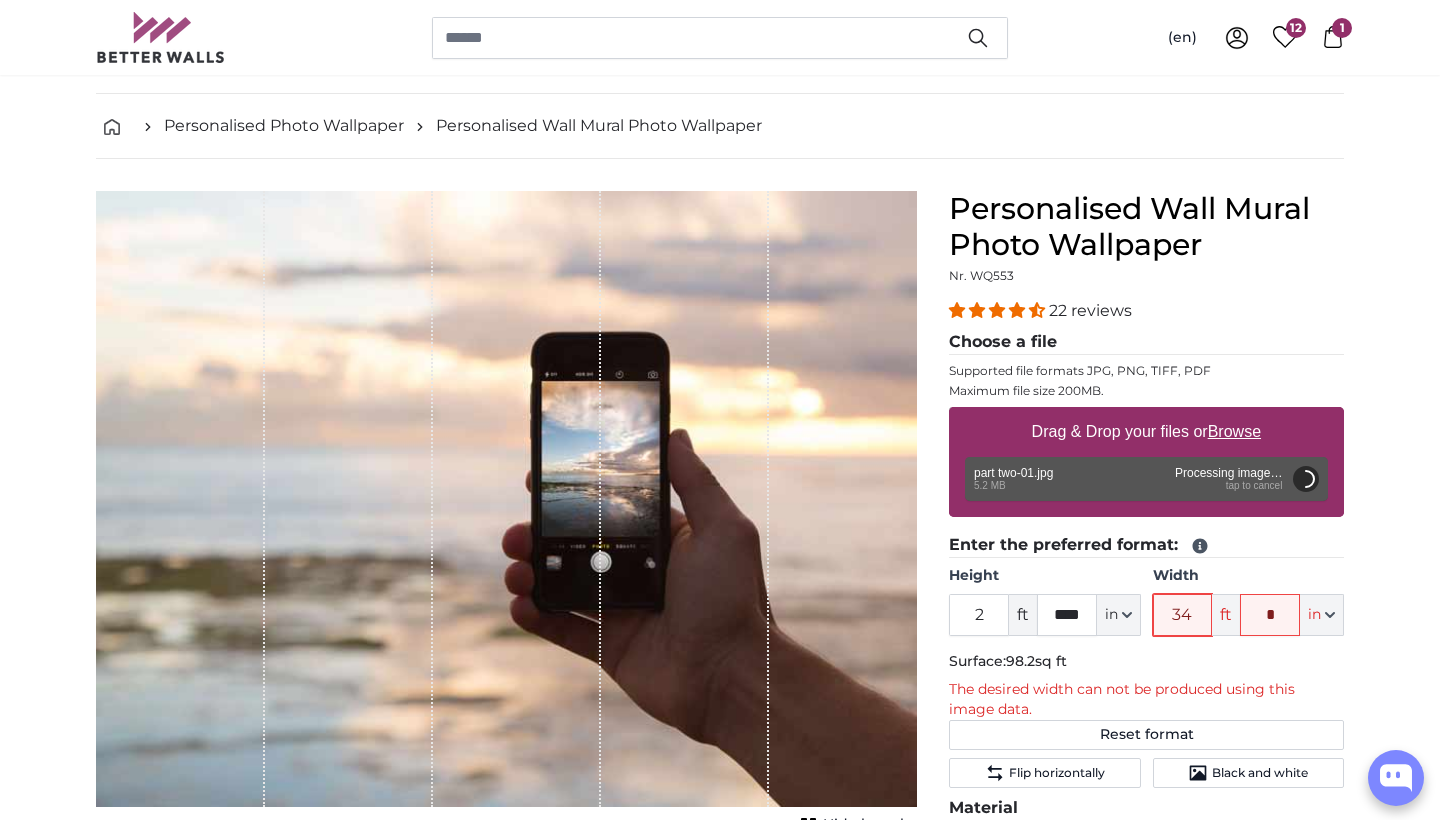 click on "34" at bounding box center [1183, 615] 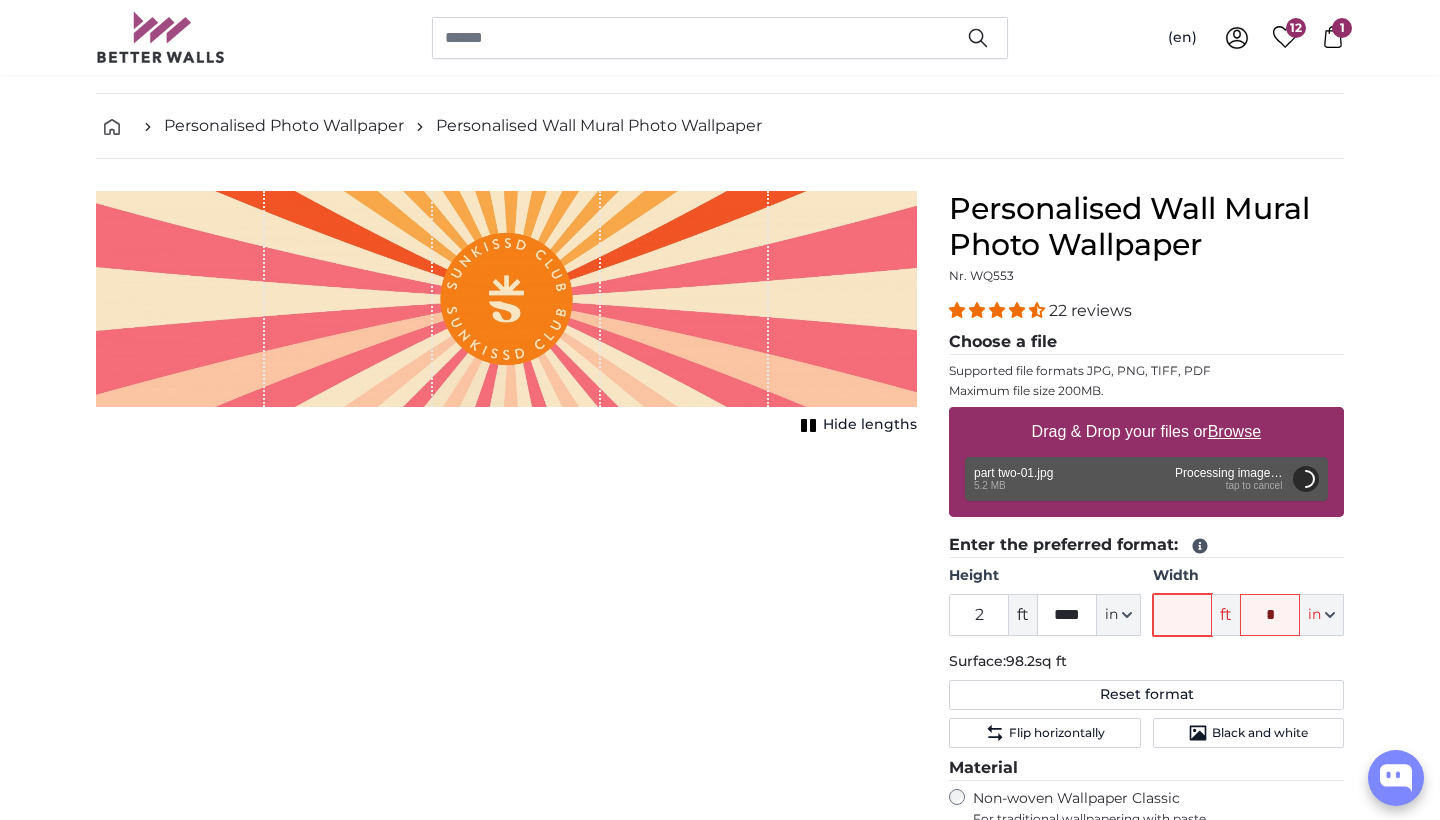 type 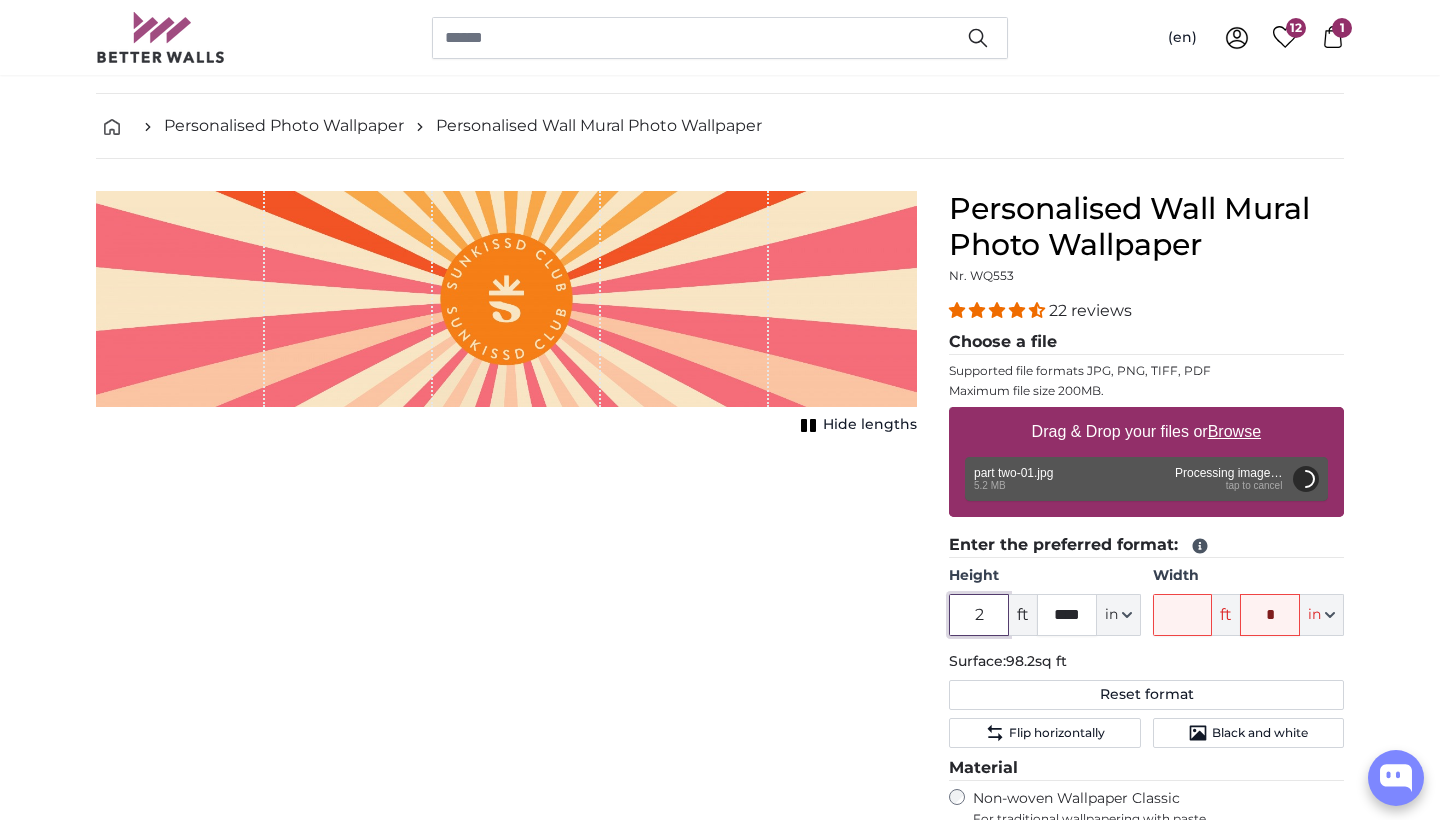click on "2" at bounding box center (979, 615) 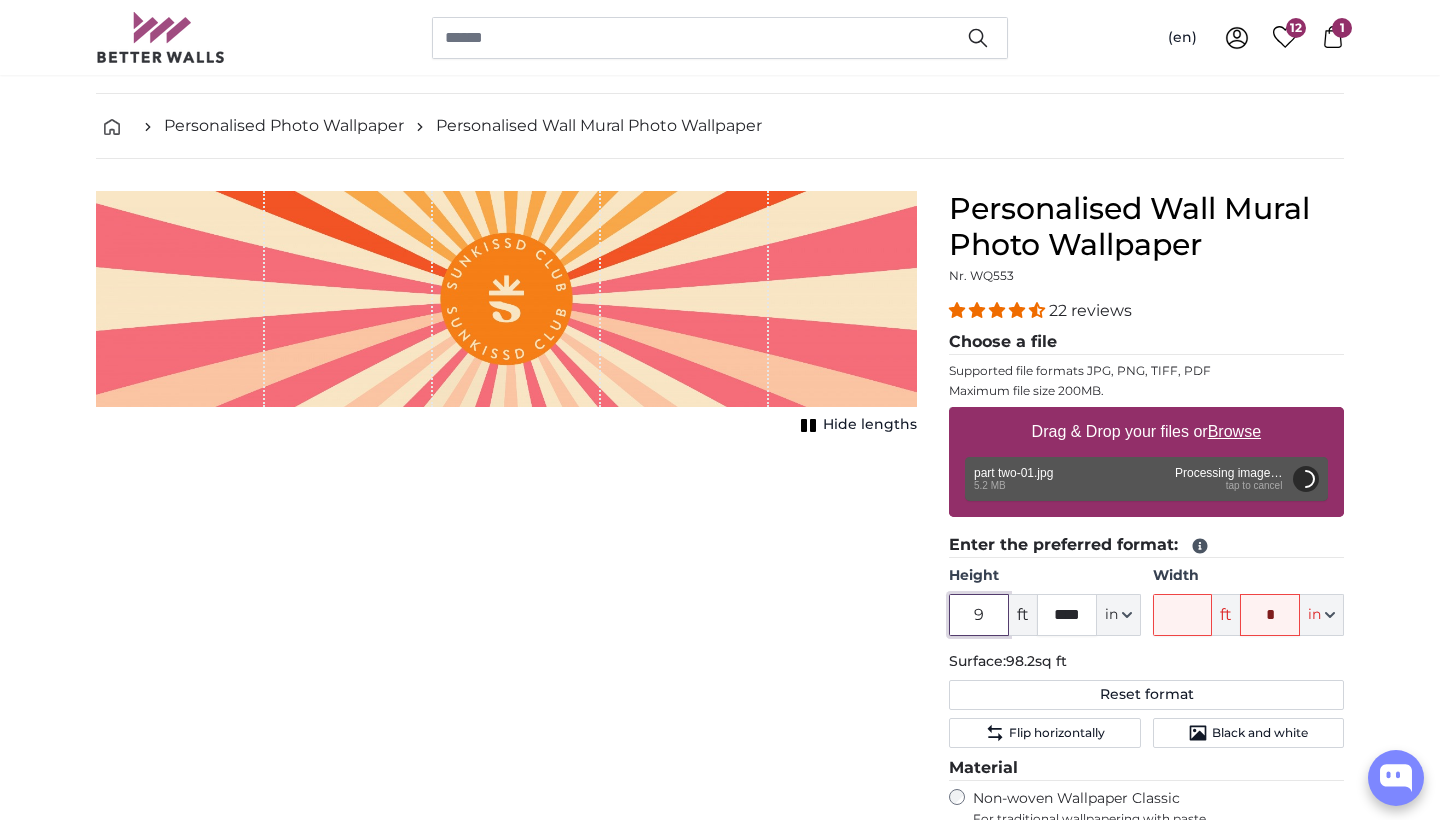 type on "9" 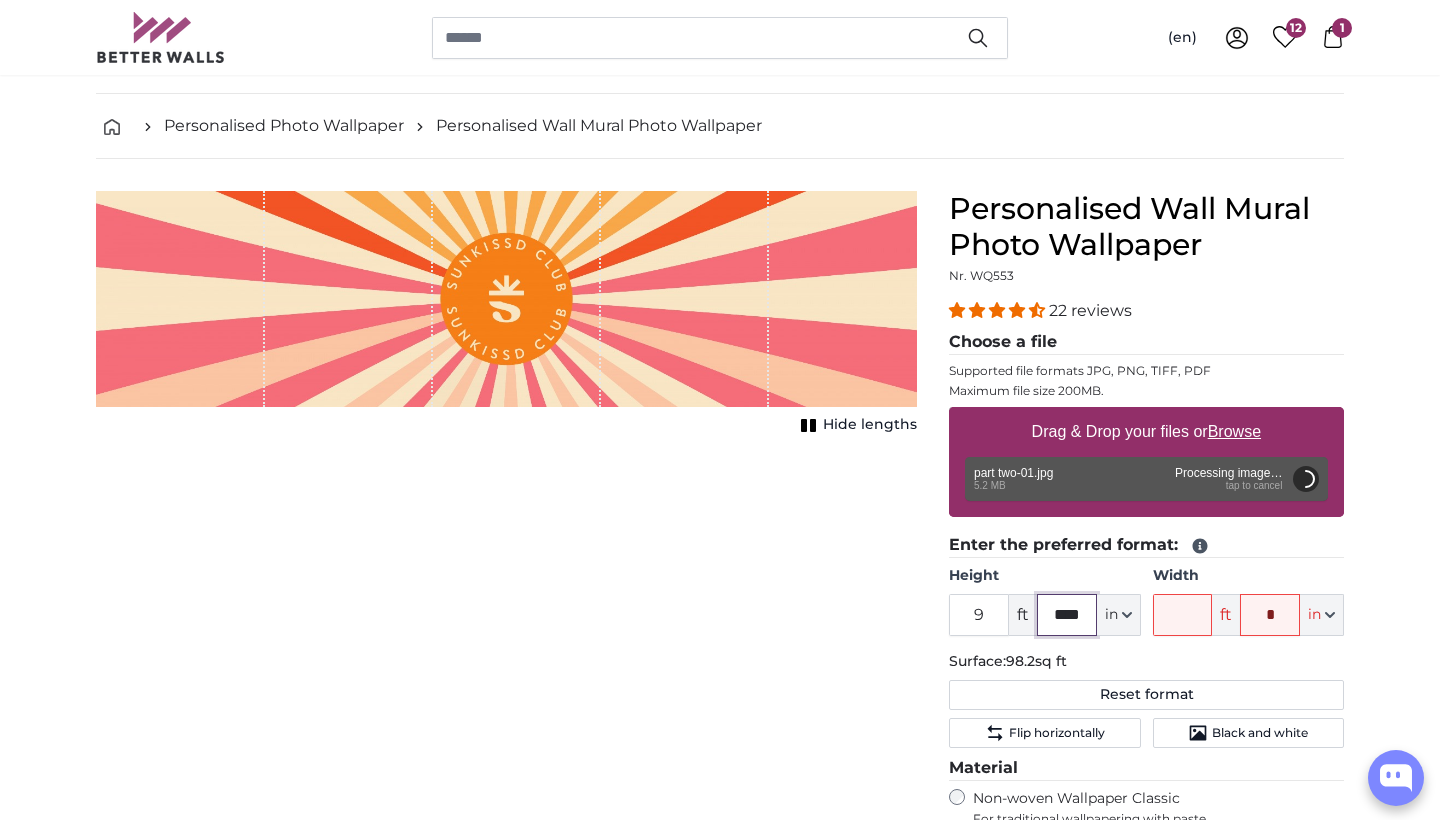 click on "****" 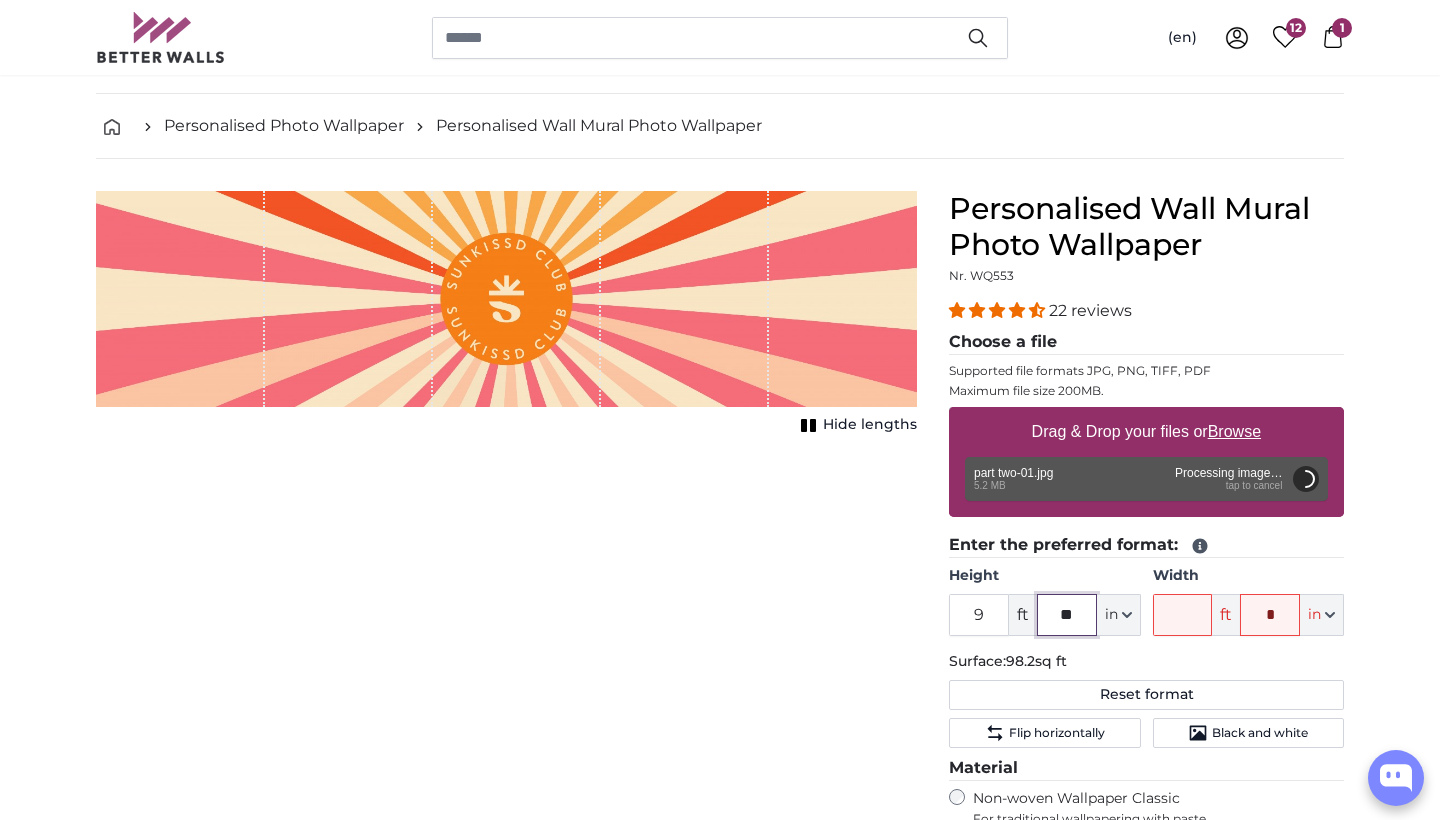 type on "**" 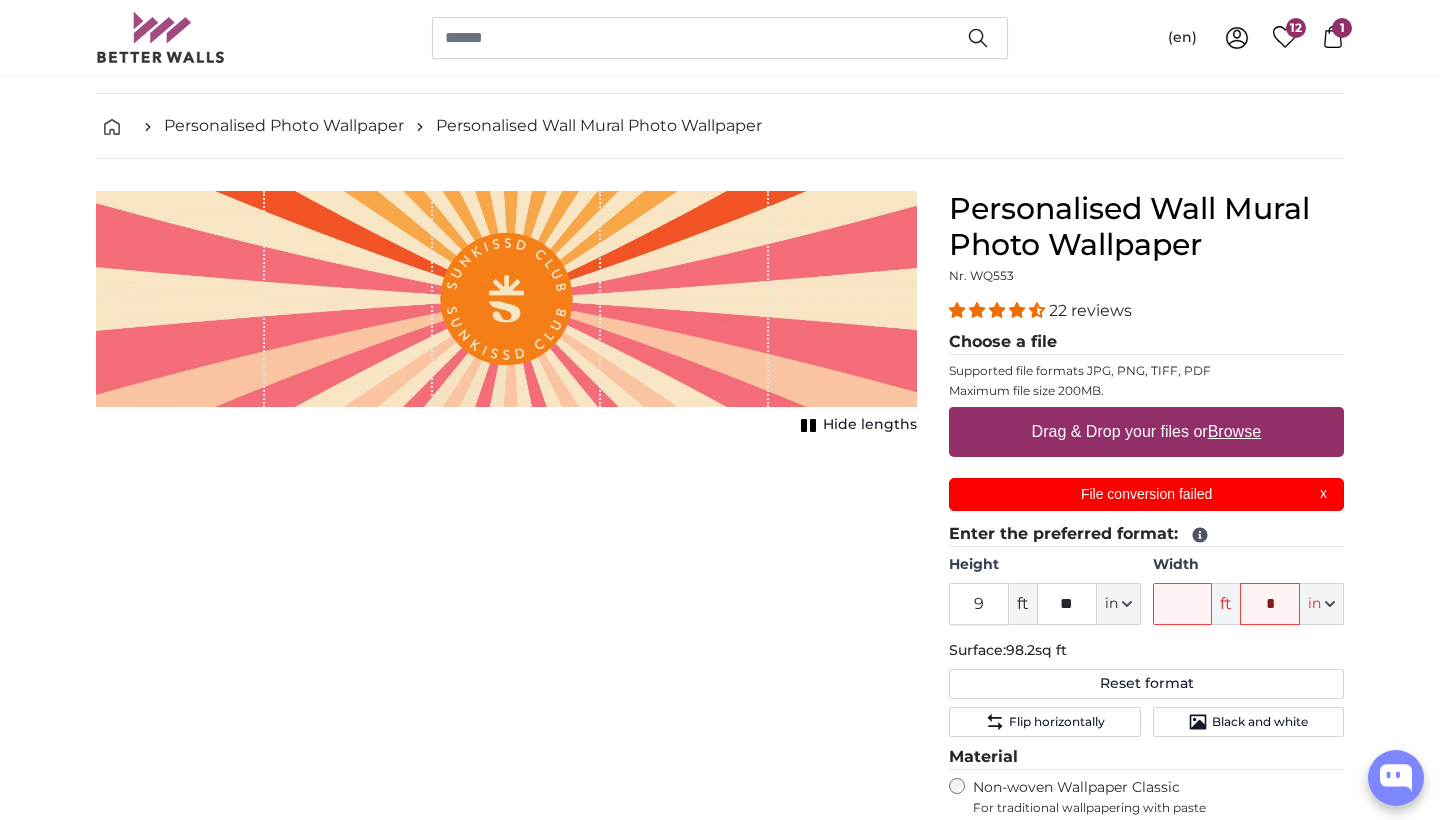 scroll, scrollTop: 0, scrollLeft: 0, axis: both 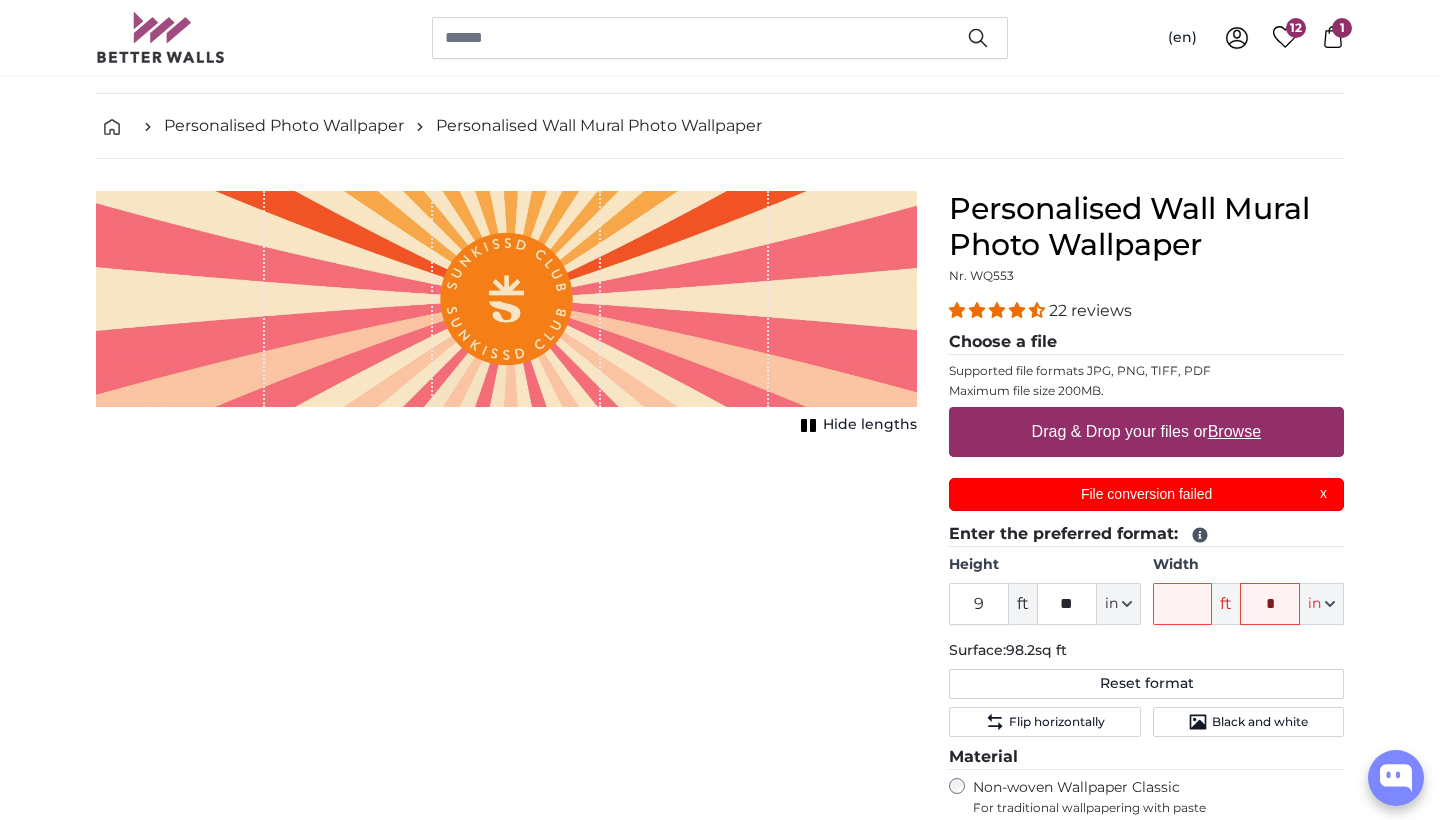 click on "File conversion failed X" at bounding box center (1146, 494) 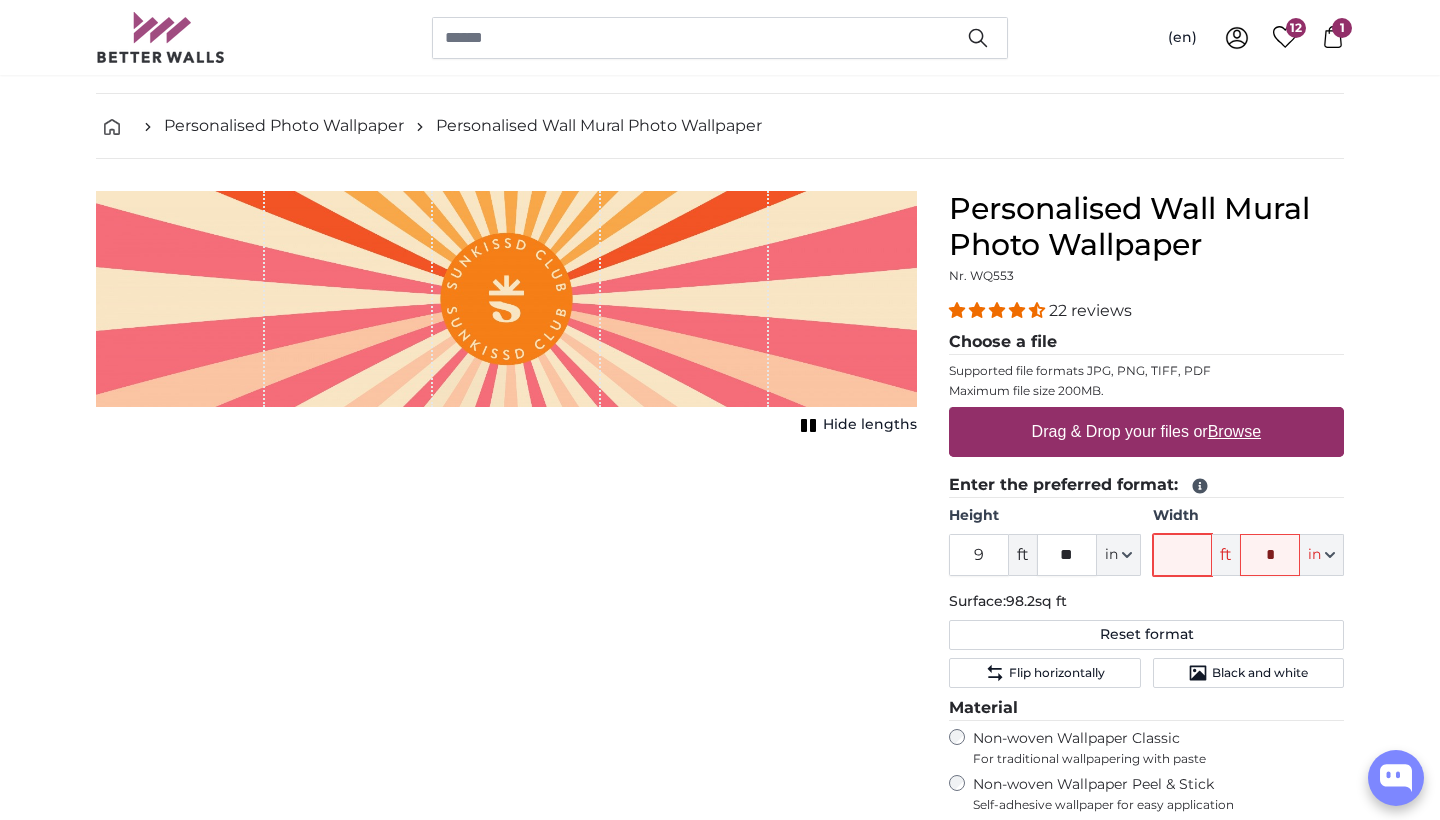 click on "Width" at bounding box center [1183, 555] 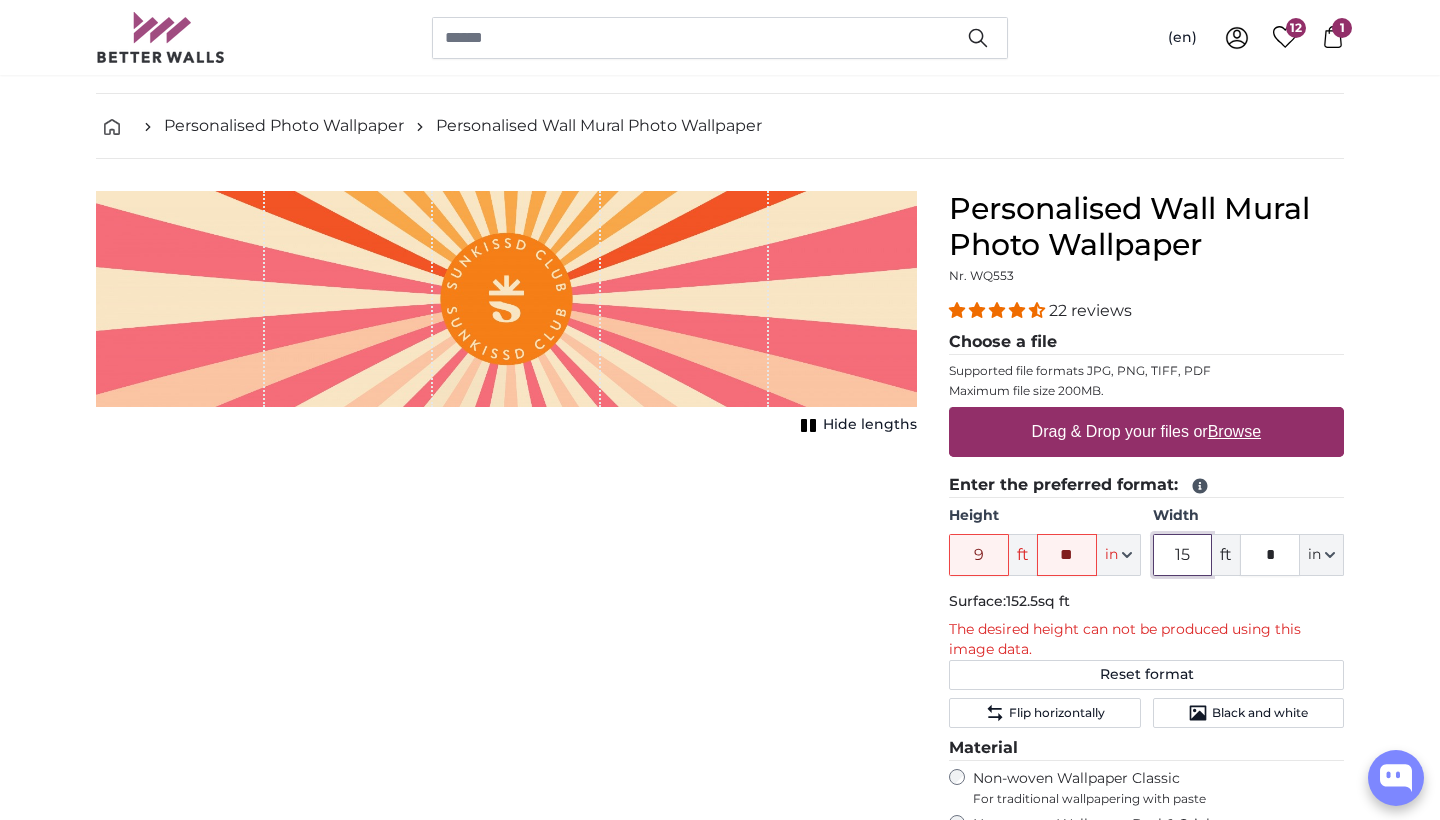type on "15" 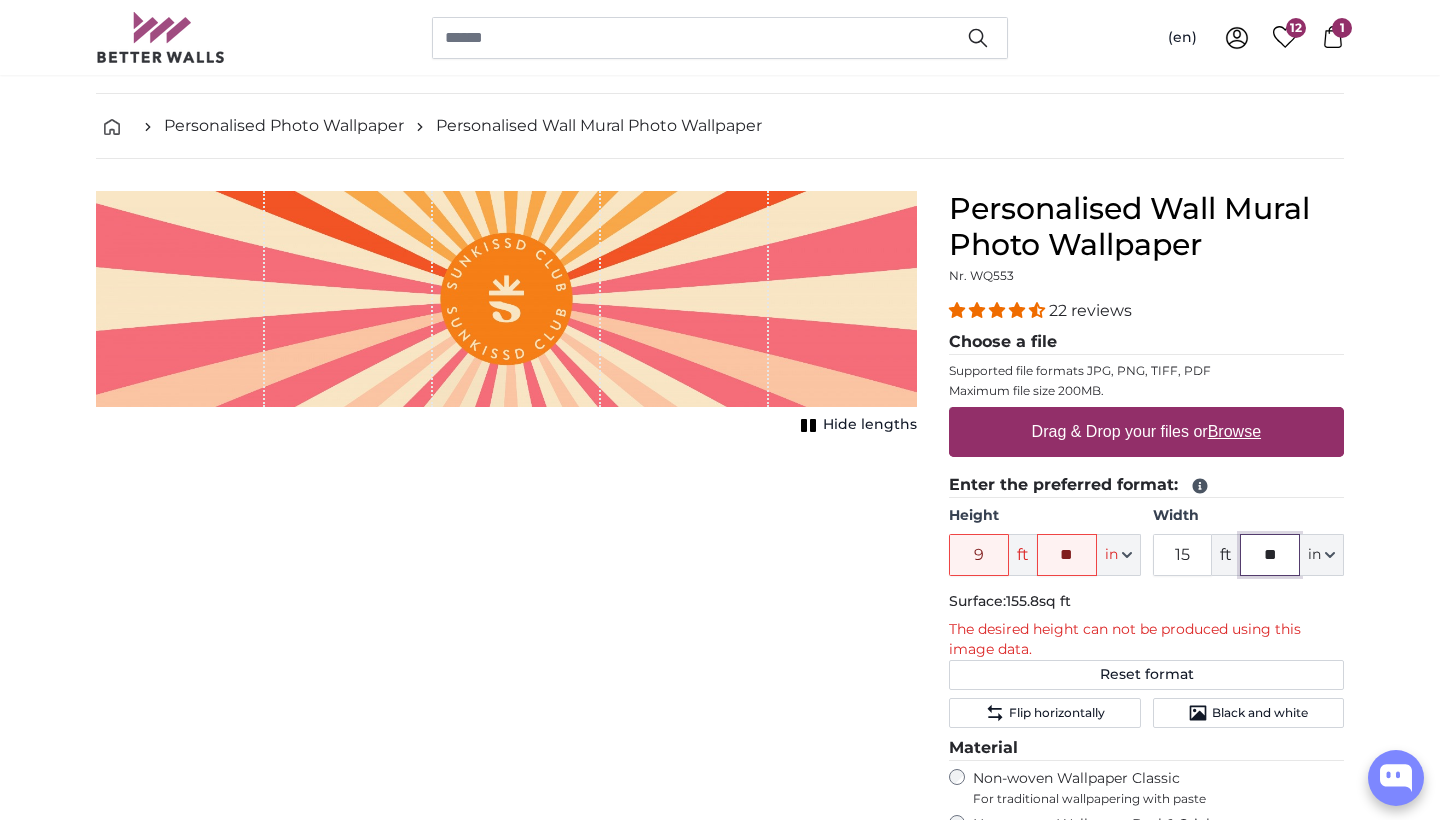 type on "**" 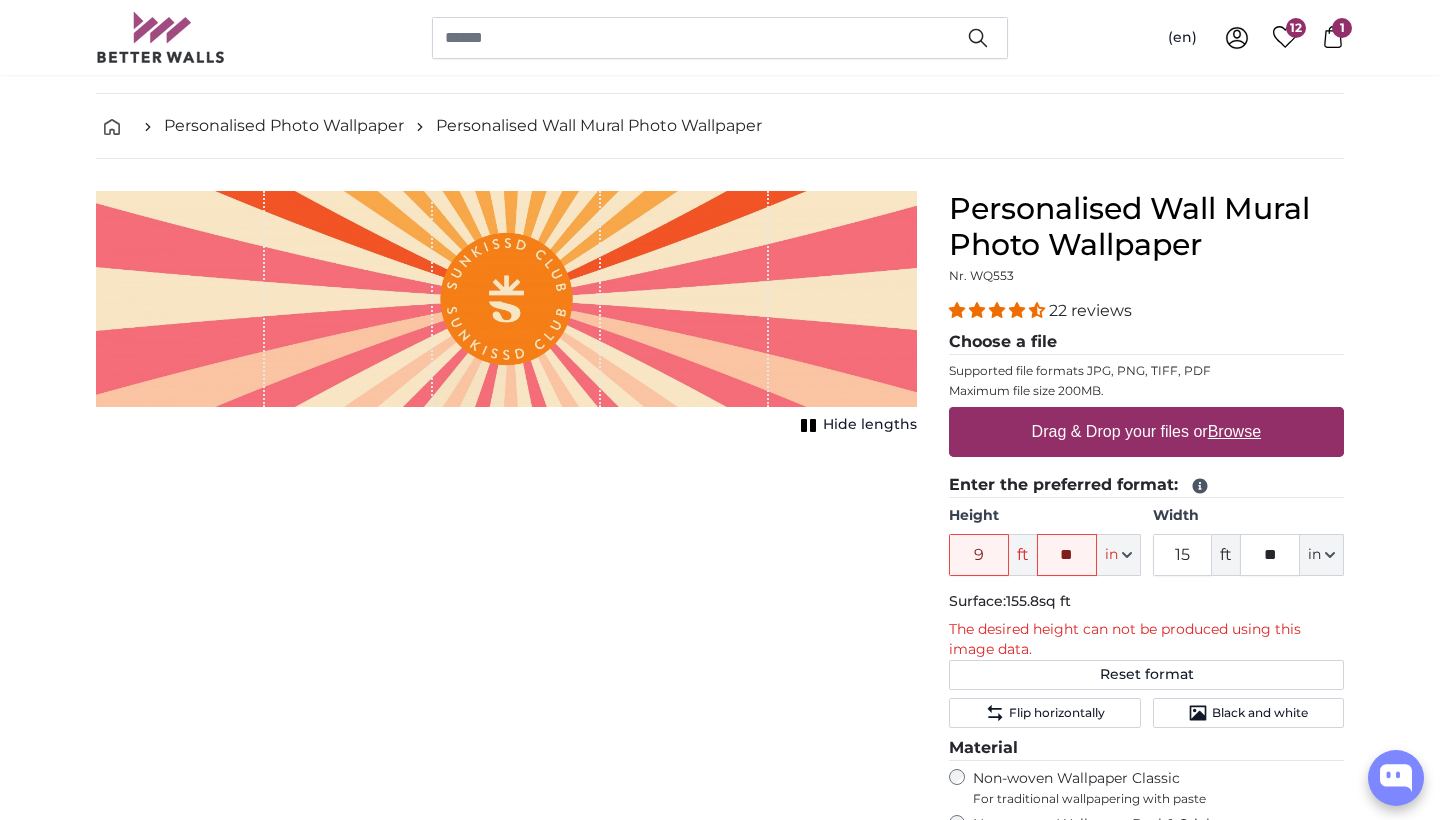click on "Enter the preferred format:
Height
9
ft
**
in
Centimeter (cm)
Inches (inch)
Feet (ft. in.)
Width
15
ft
**
in" 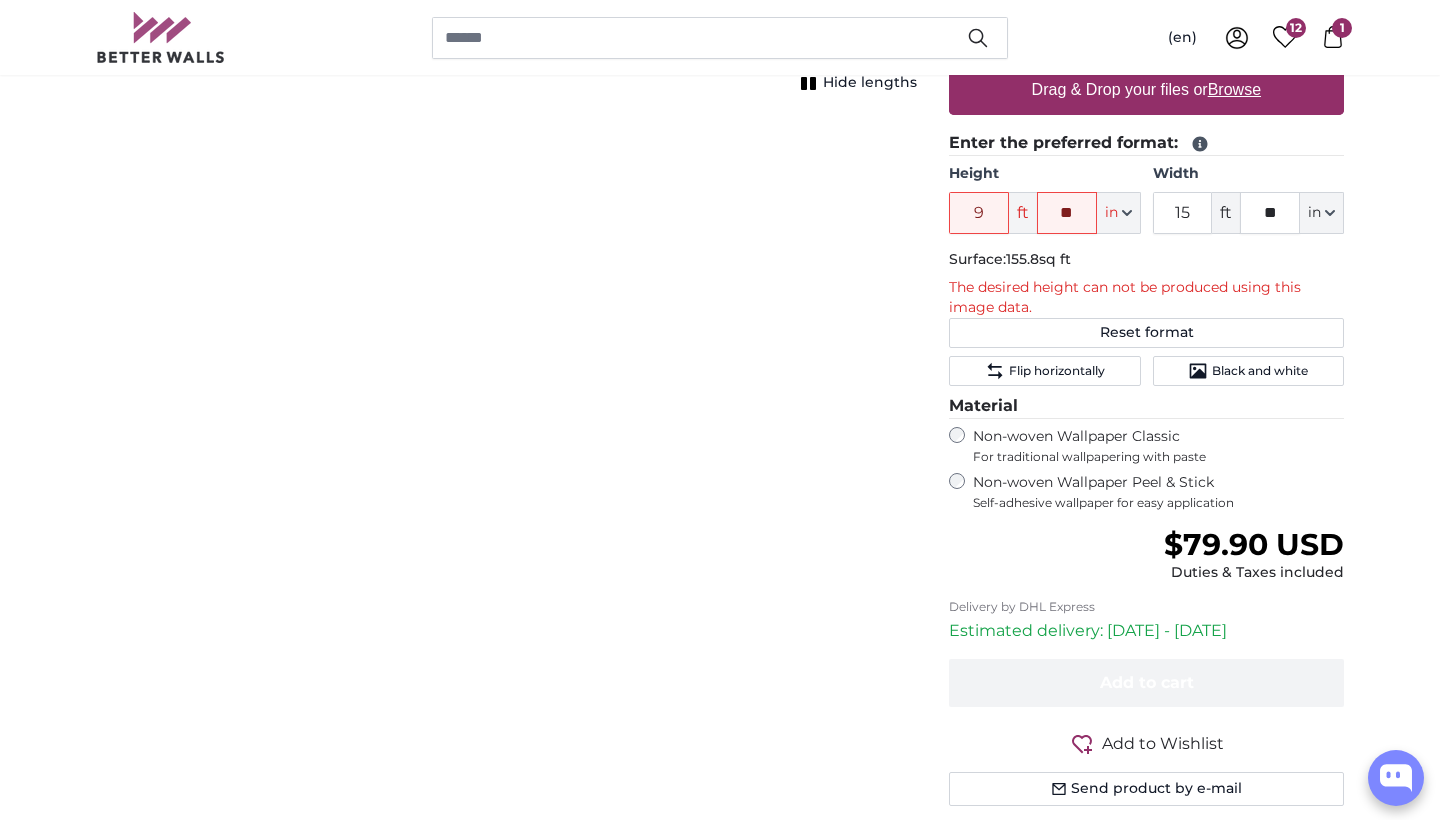scroll, scrollTop: 412, scrollLeft: 0, axis: vertical 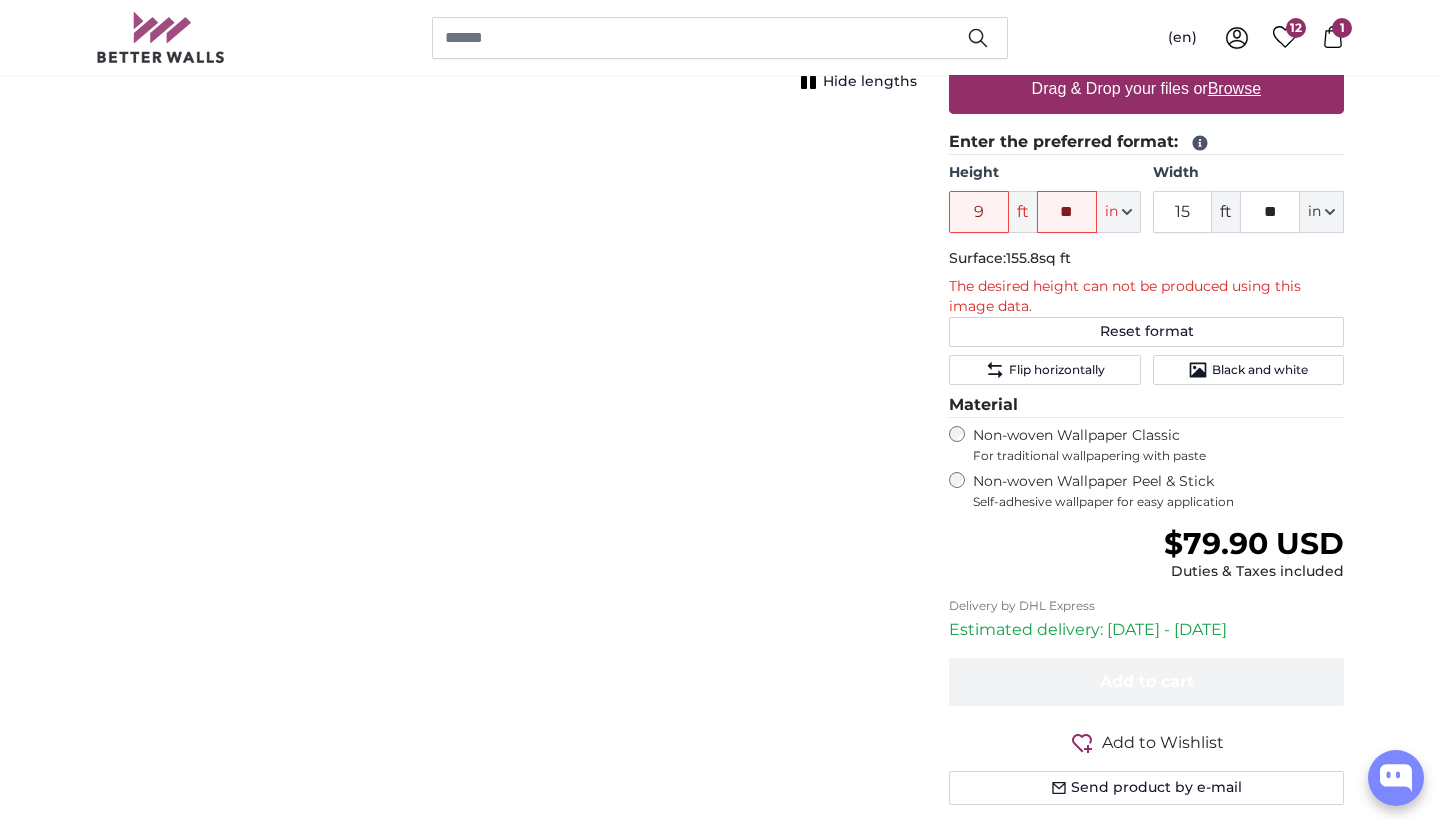 click on "Non-woven Wallpaper Peel & Stick
Self-adhesive wallpaper for easy application" at bounding box center (1158, 491) 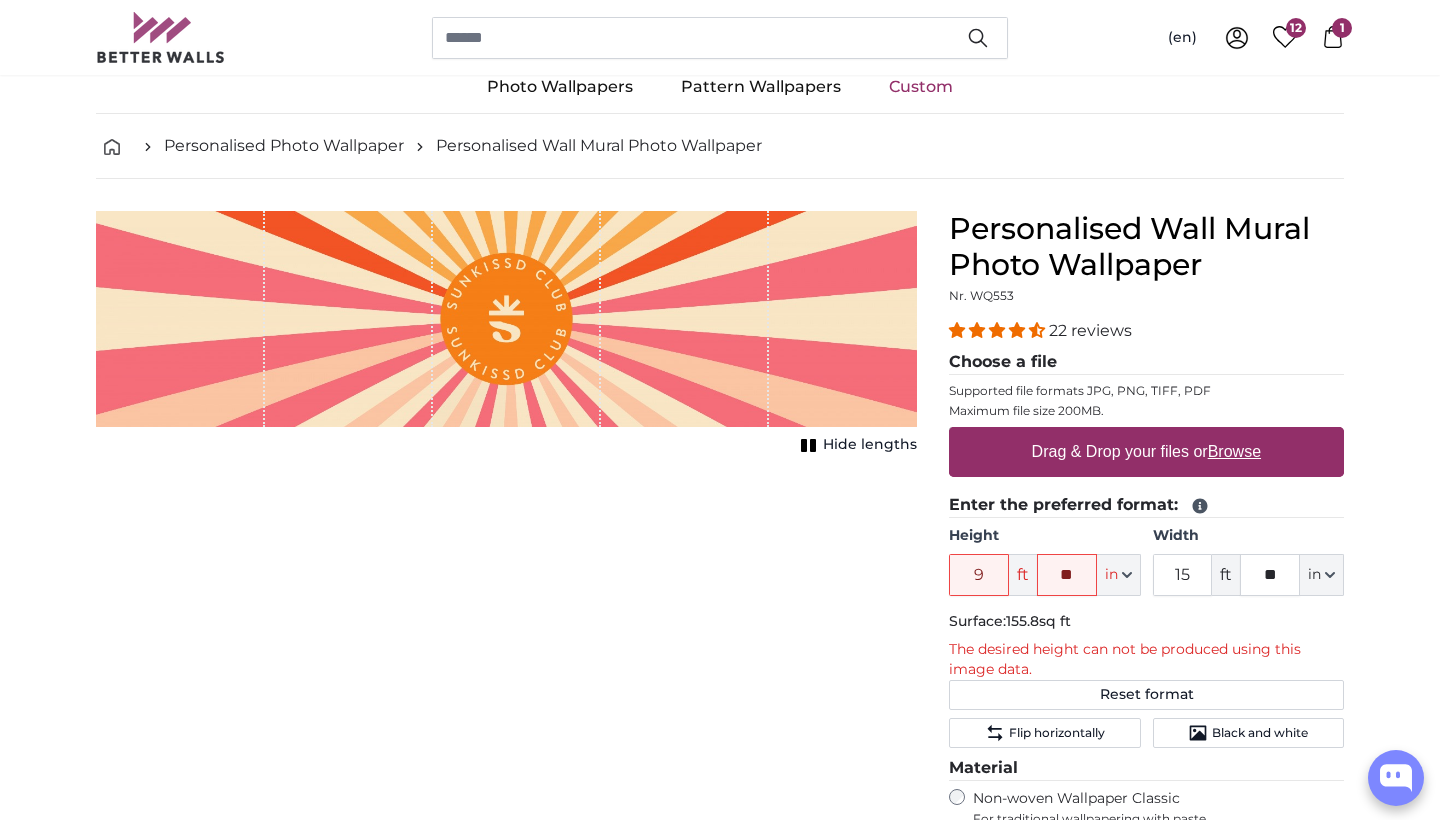 scroll, scrollTop: 47, scrollLeft: 0, axis: vertical 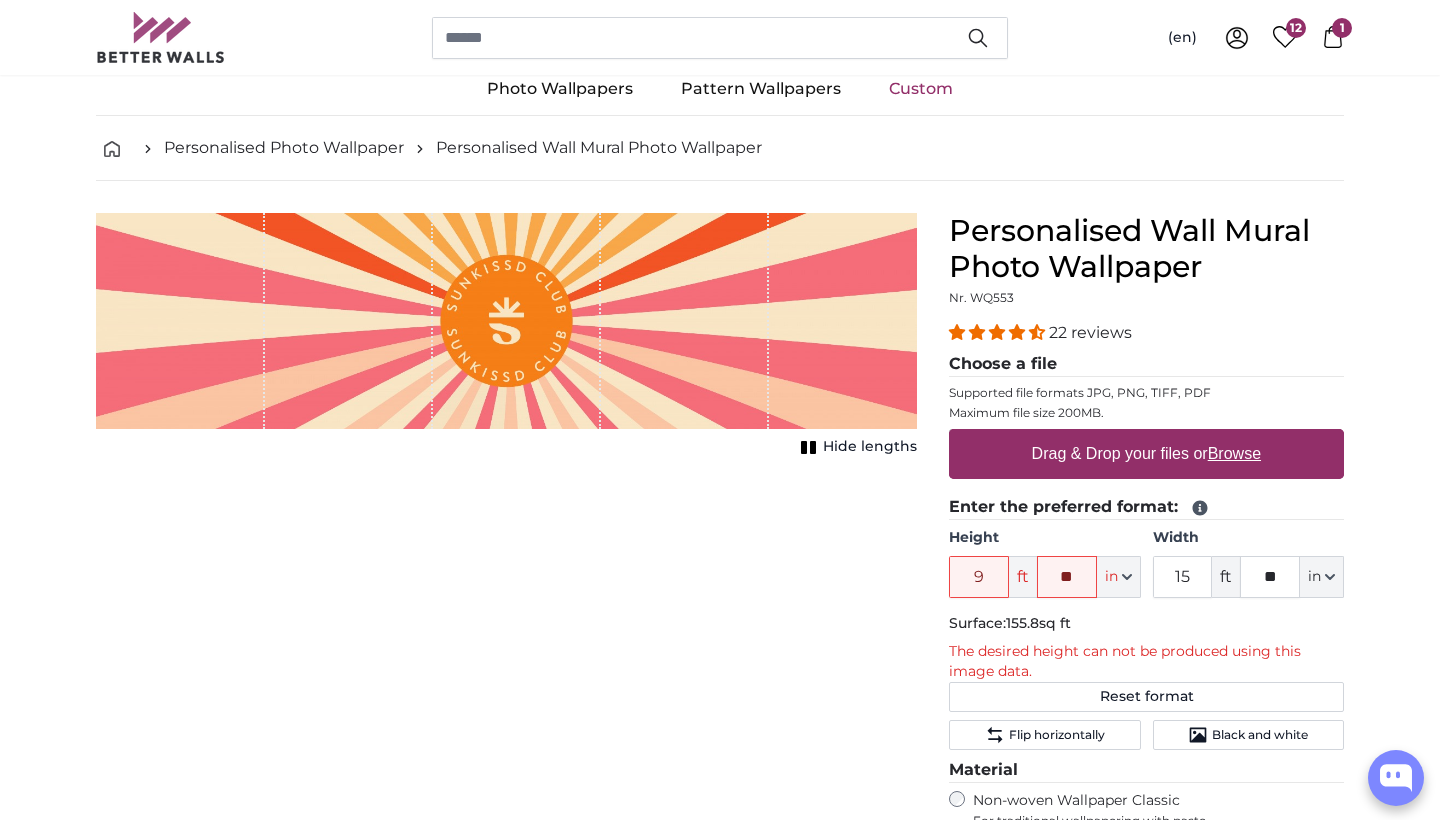 click on "Browse" at bounding box center [1234, 453] 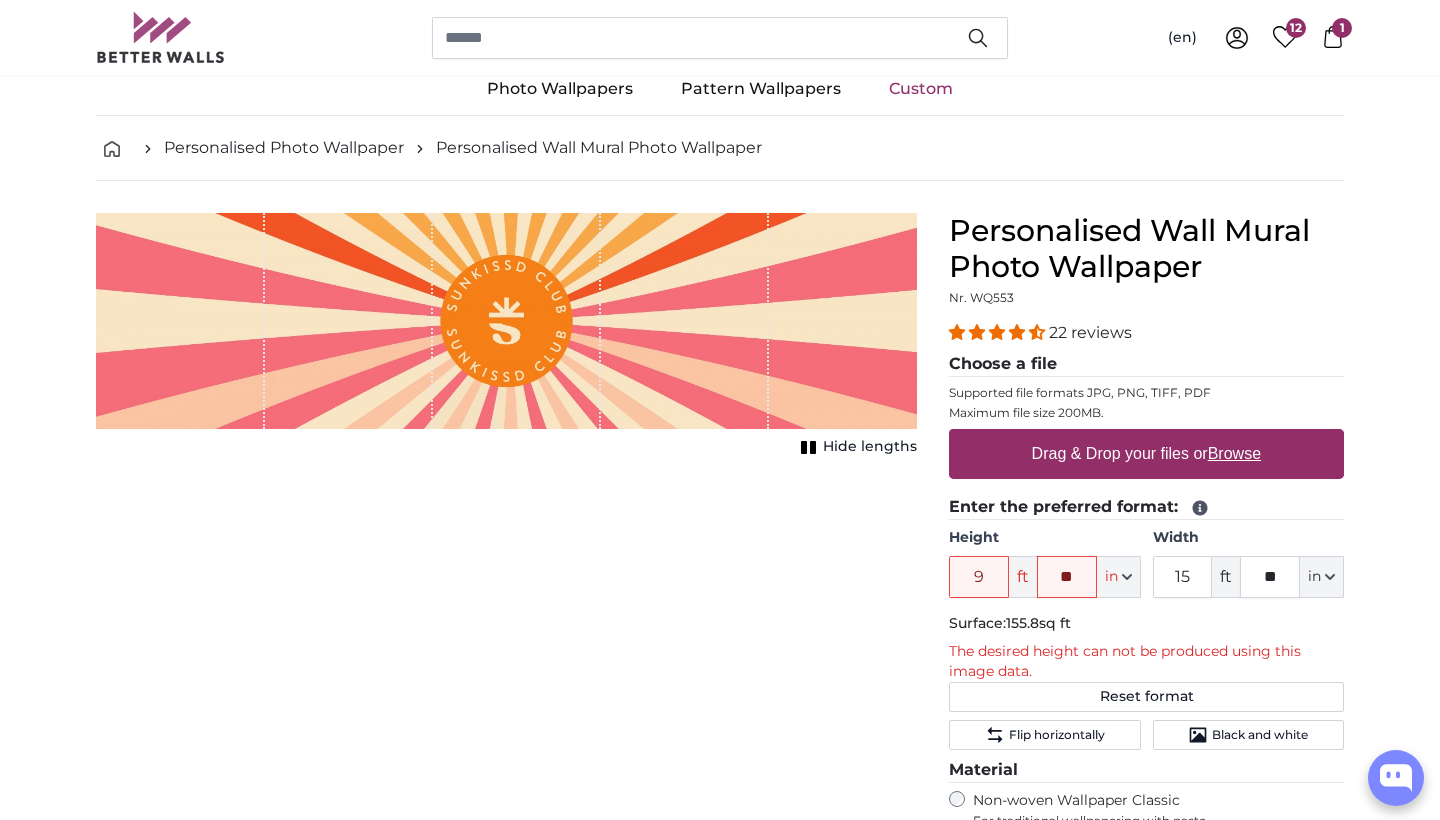 type on "**********" 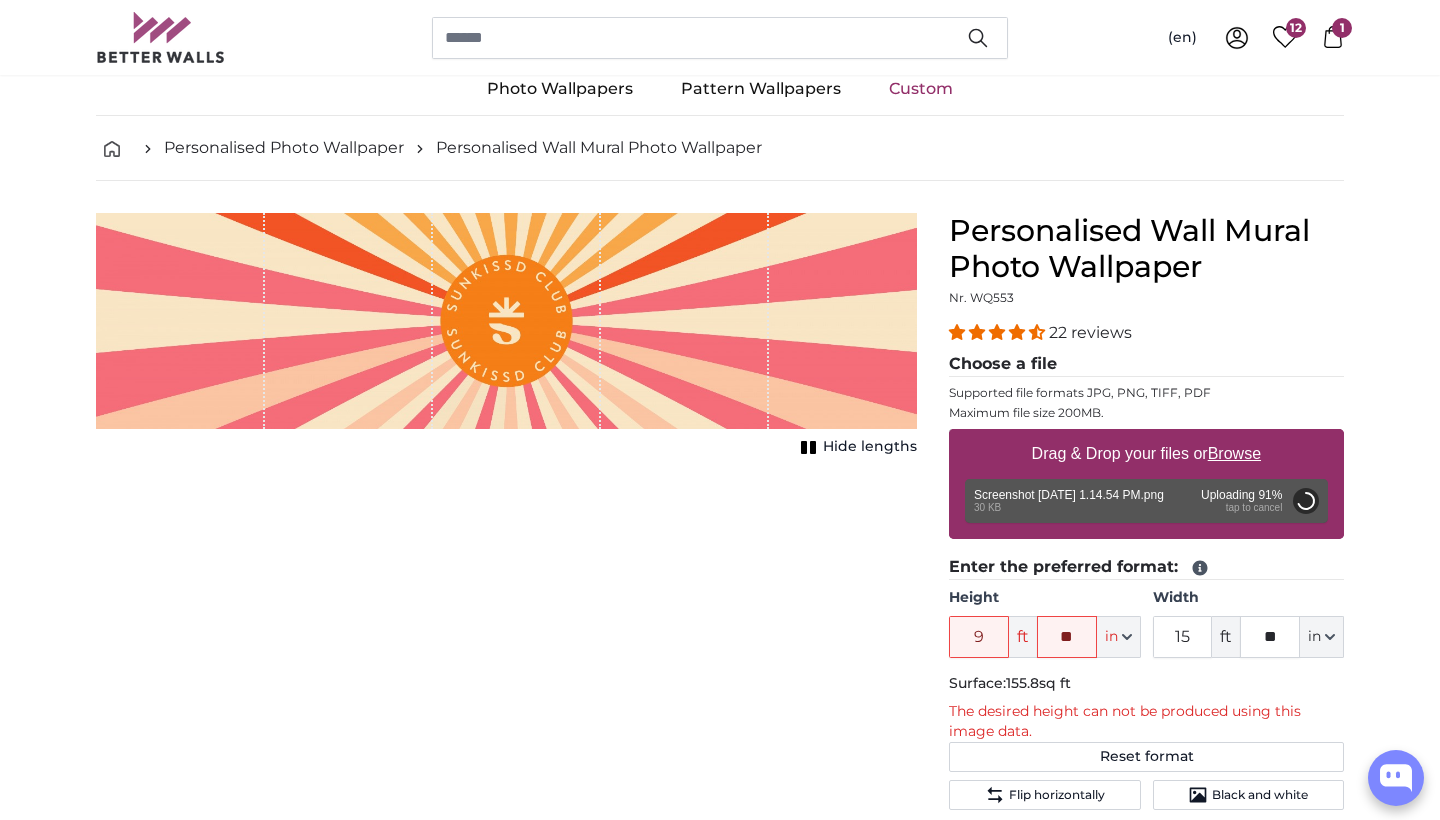 type on "****" 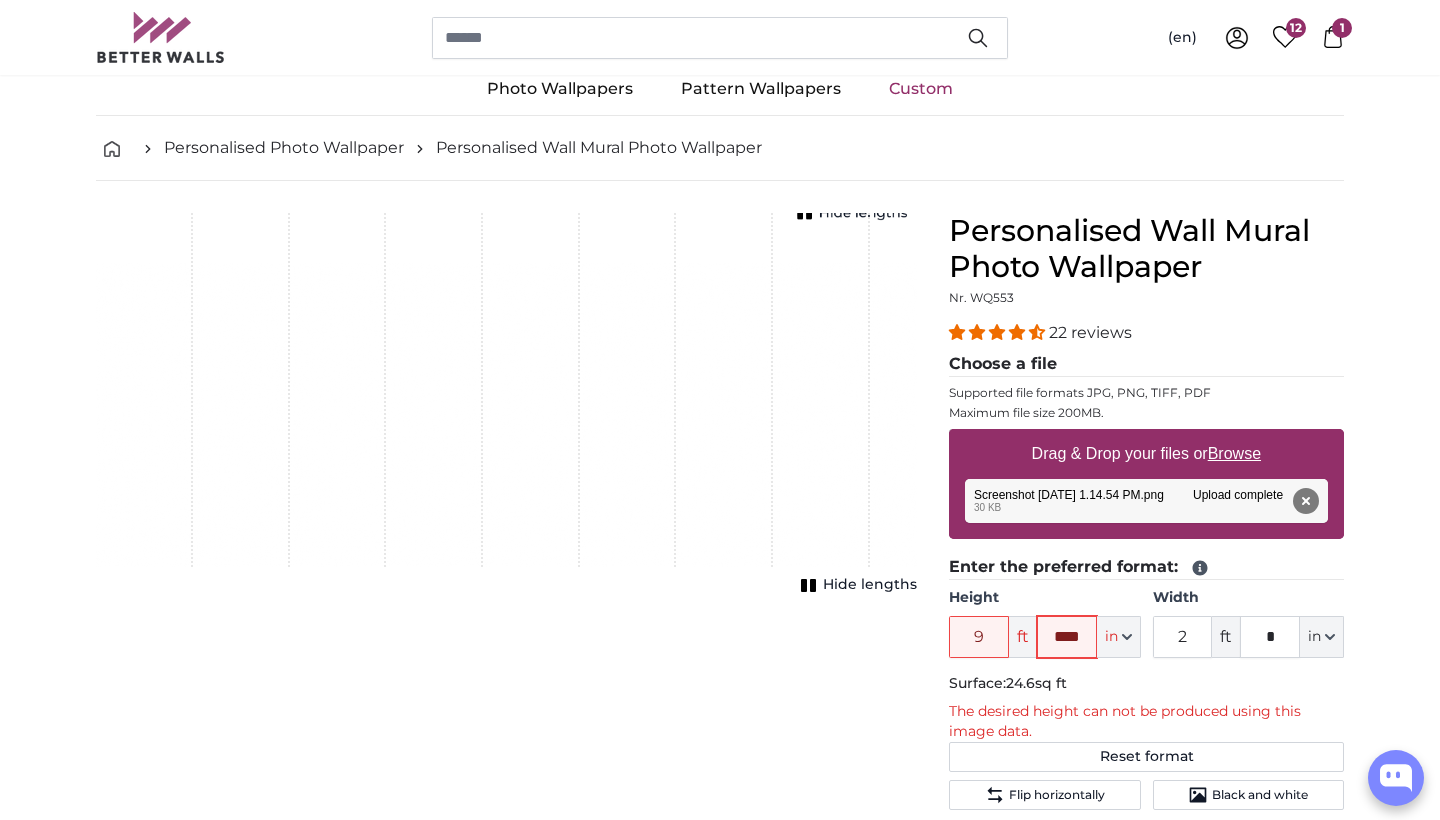 click on "****" 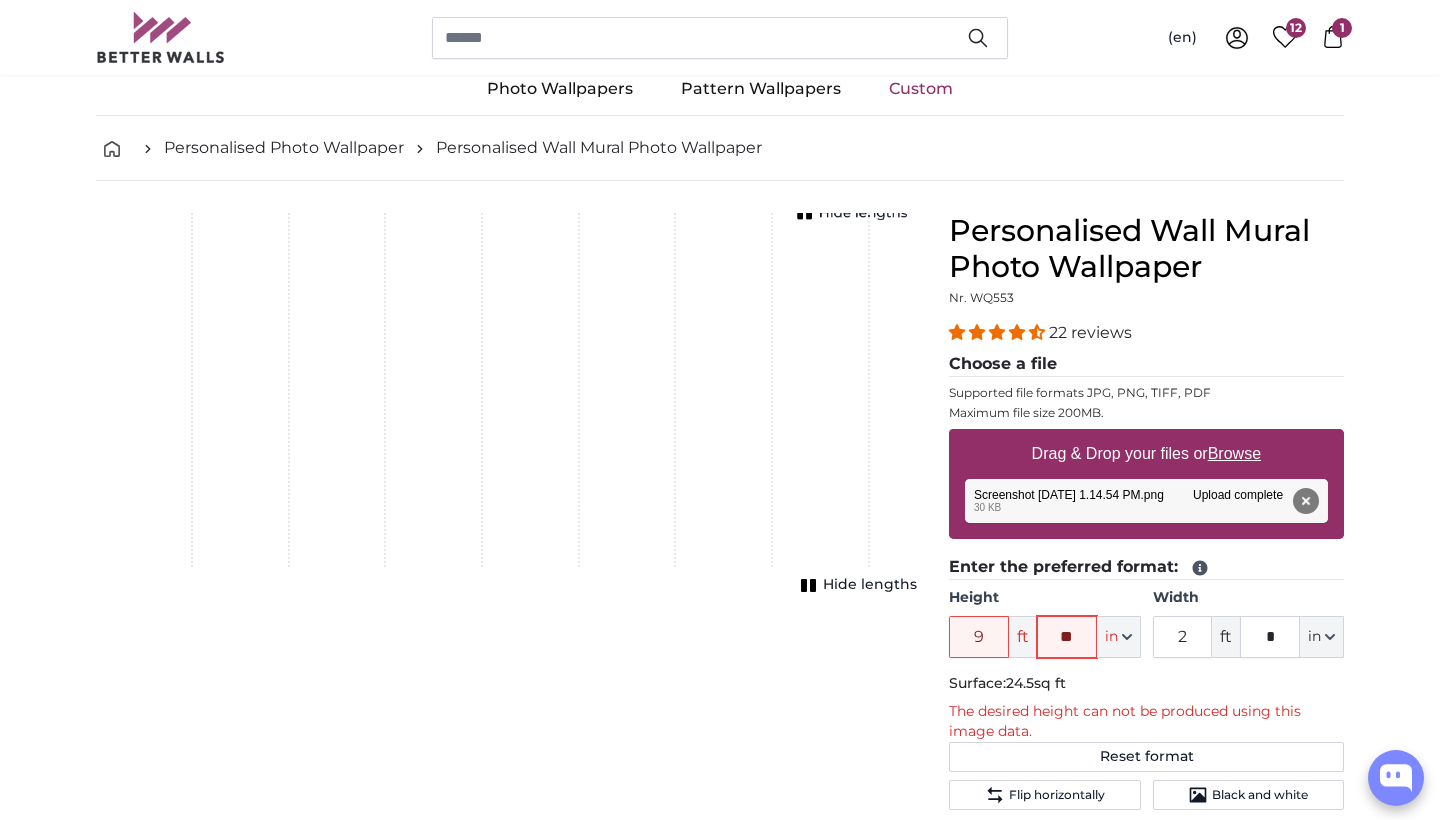 type on "**" 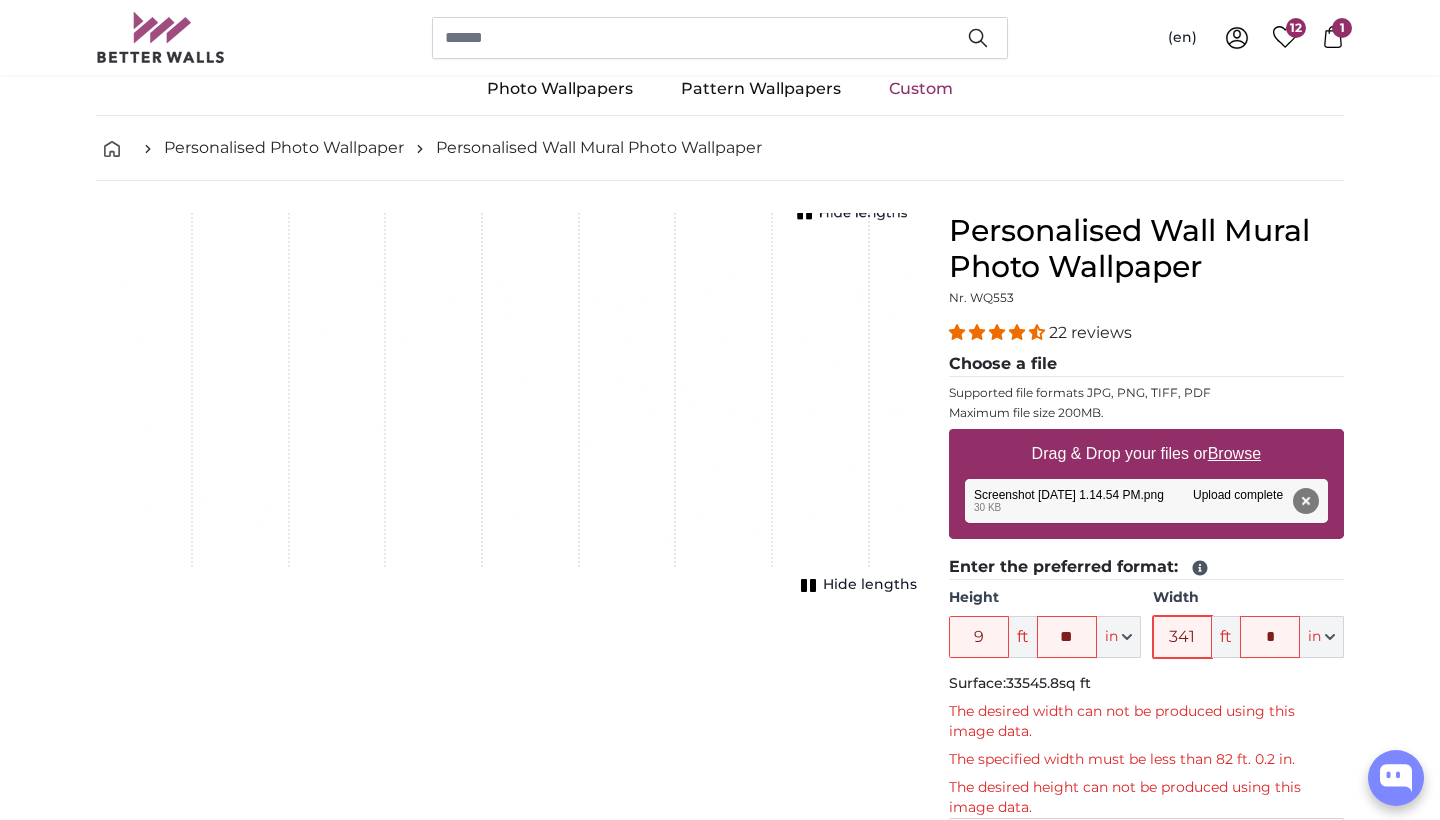 type on "34" 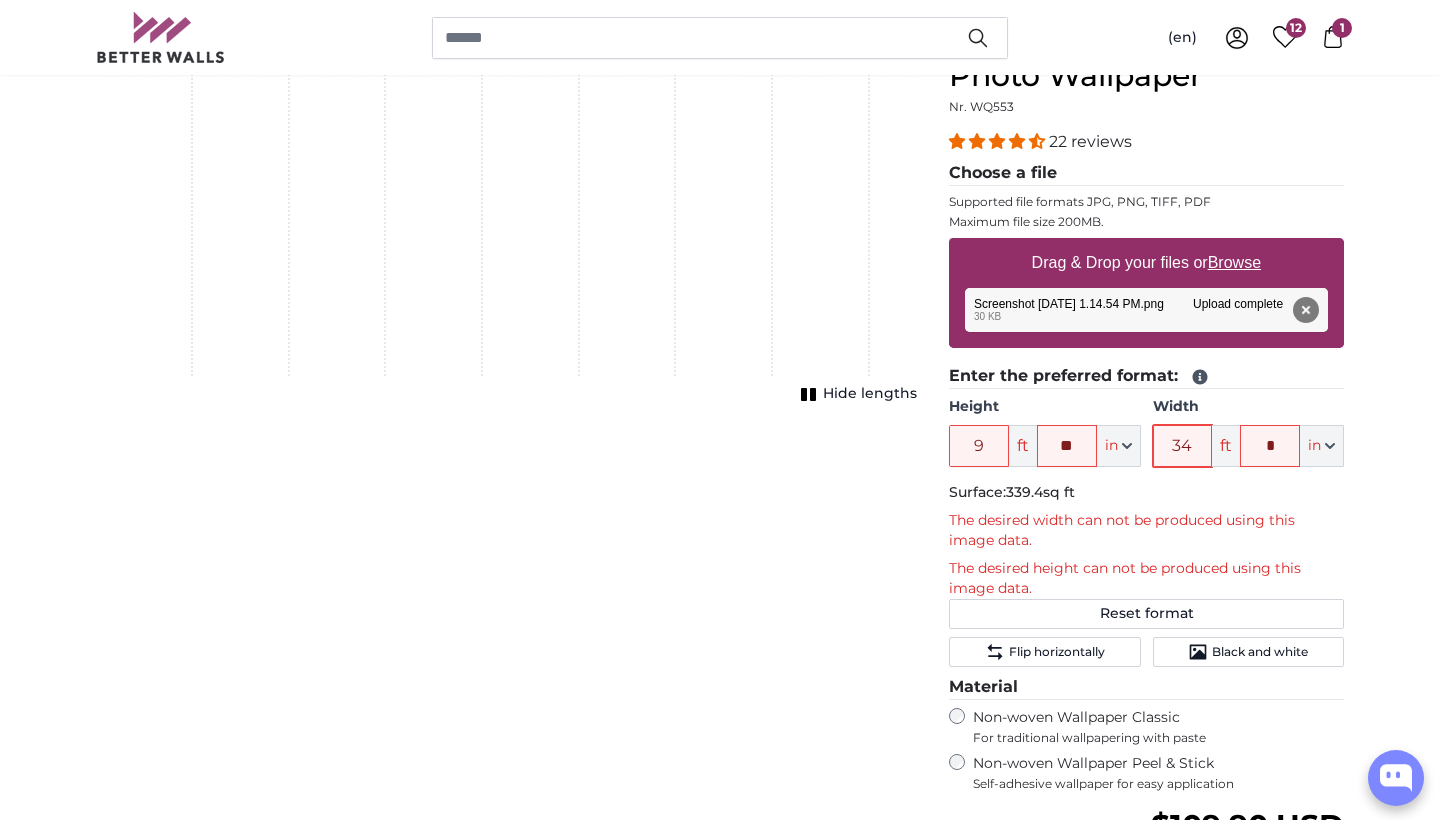 scroll, scrollTop: 240, scrollLeft: 0, axis: vertical 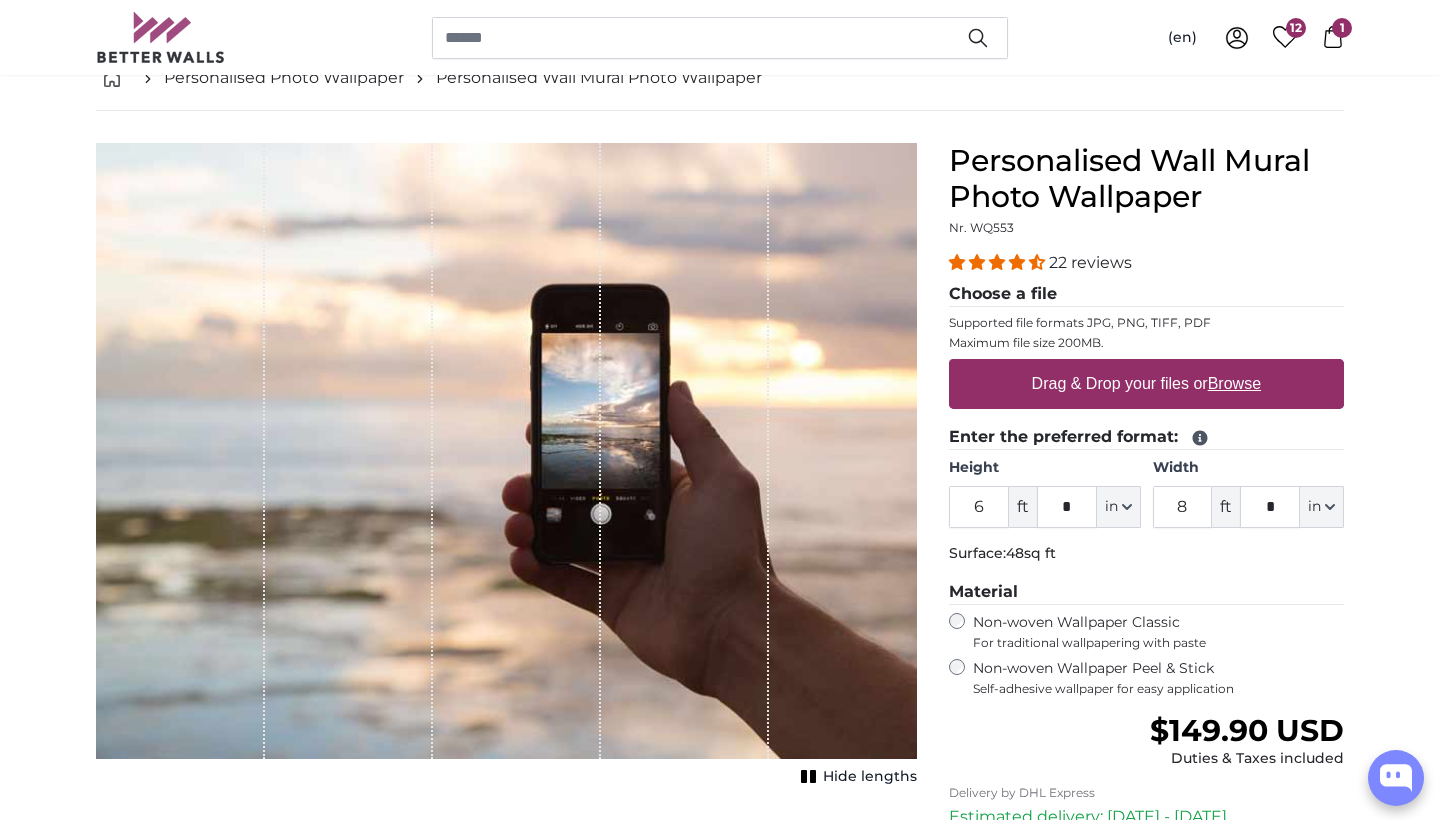 click on "Browse" at bounding box center (1234, 383) 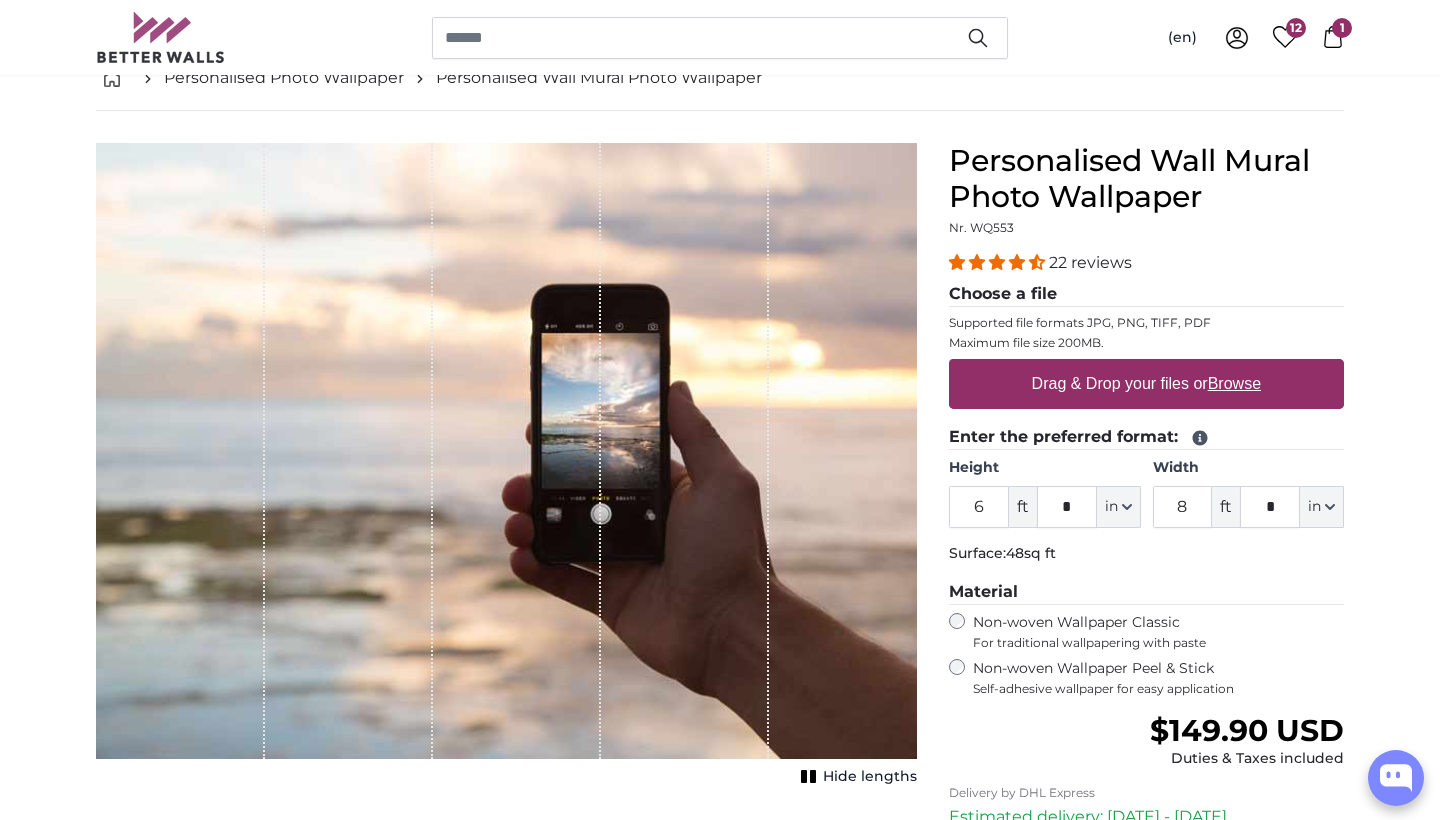 type on "**********" 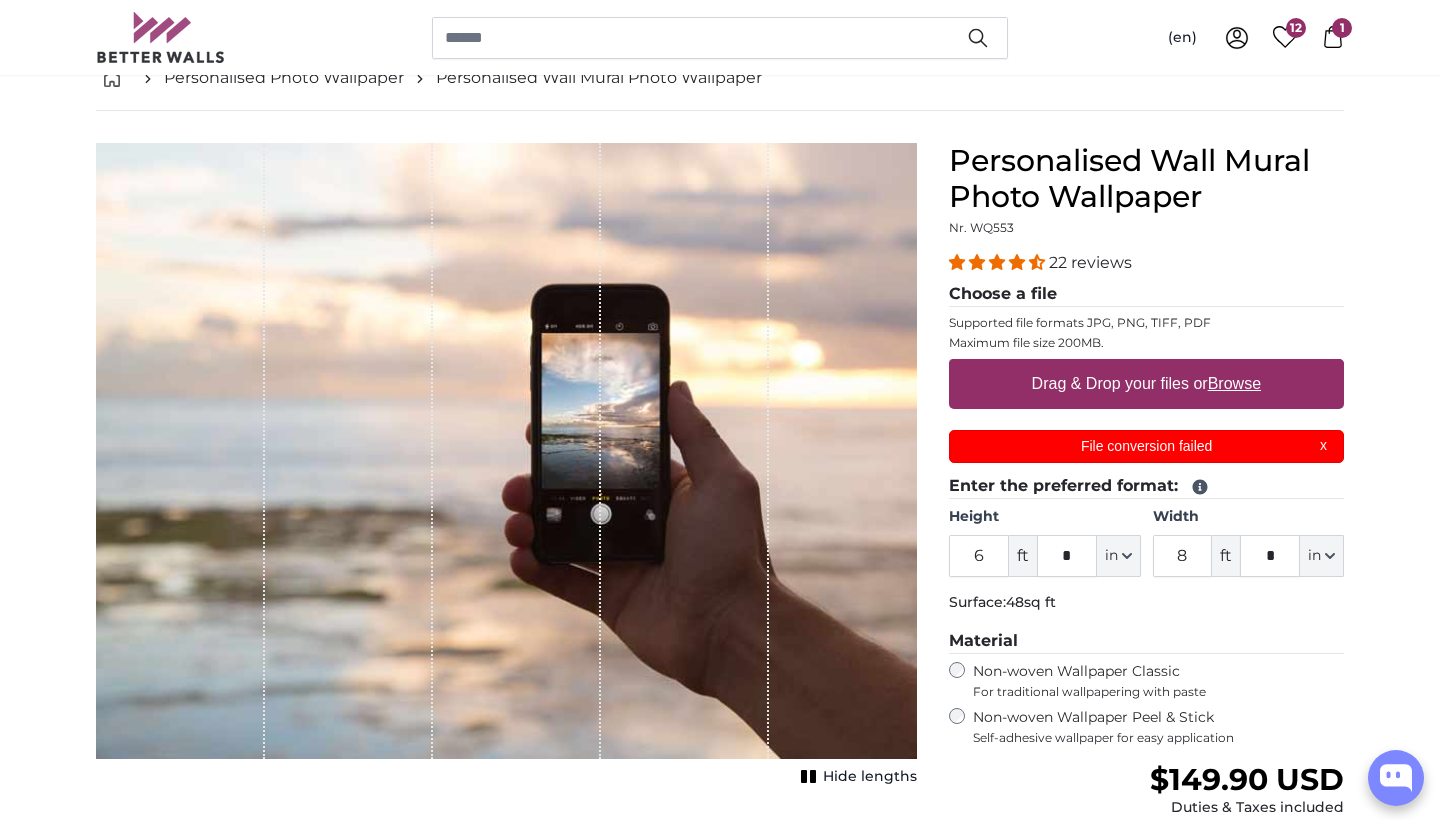 scroll, scrollTop: 0, scrollLeft: 0, axis: both 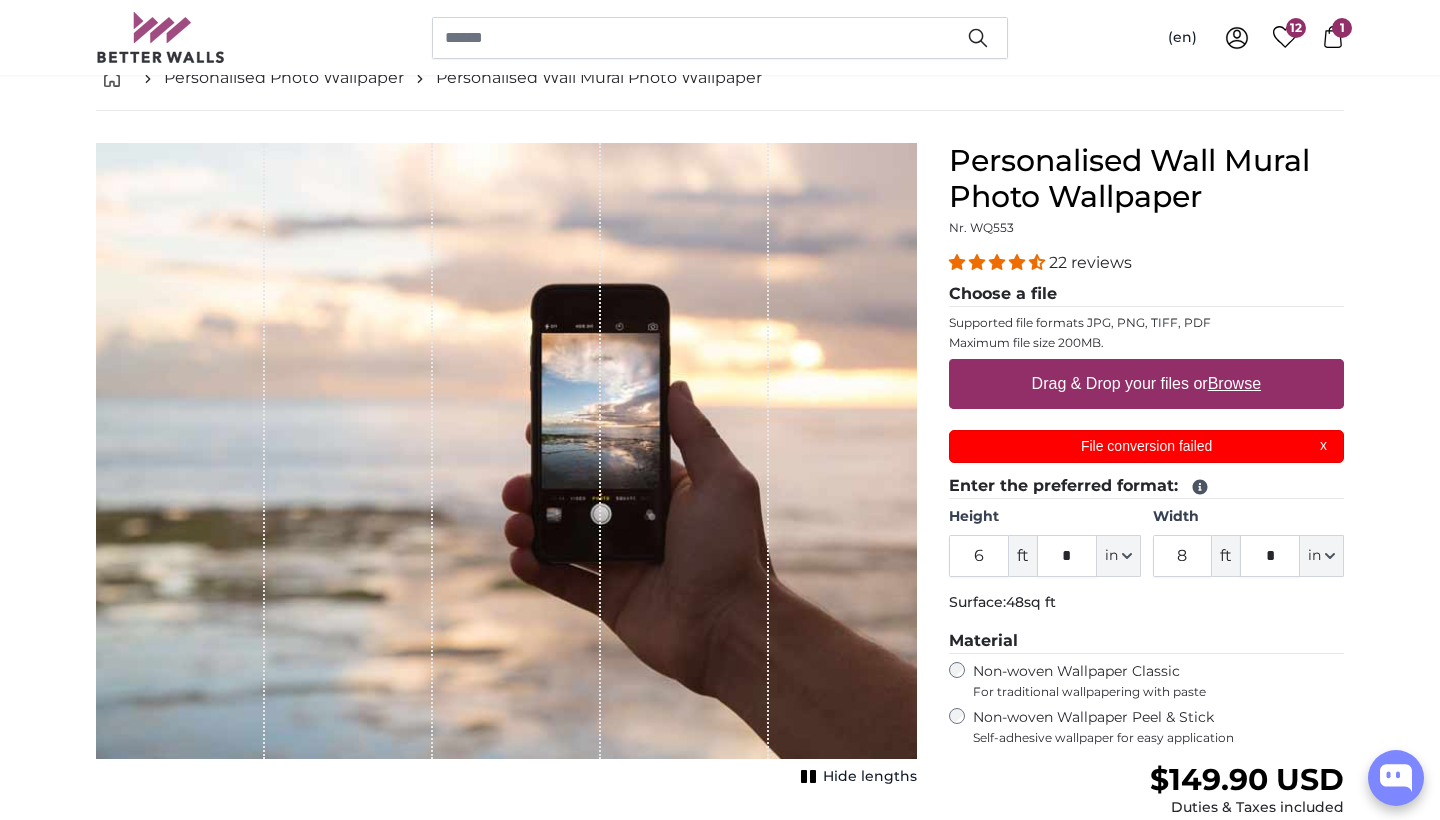 click on "File conversion failed X" at bounding box center [1146, 446] 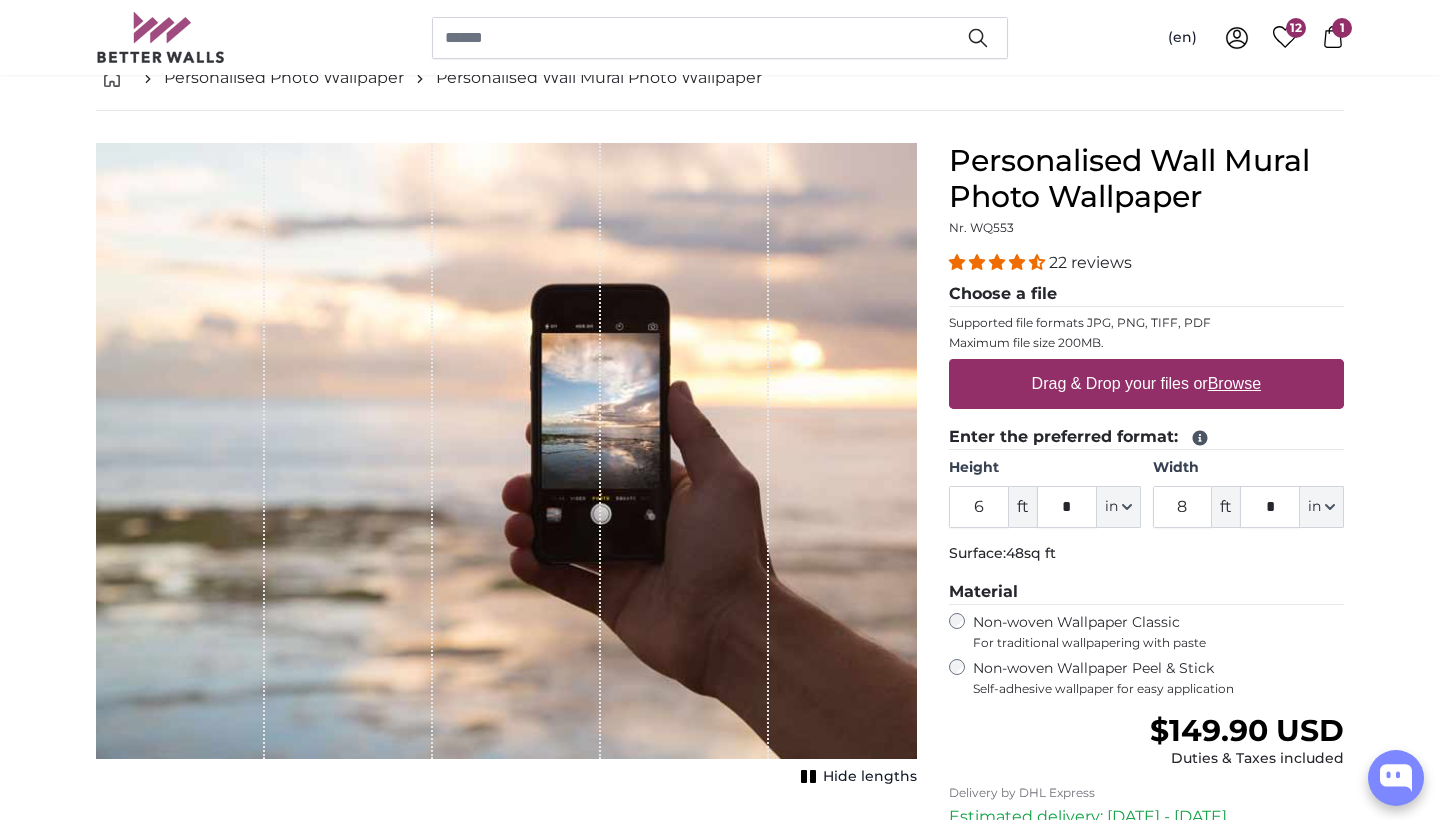 click on "Browse" at bounding box center [1234, 383] 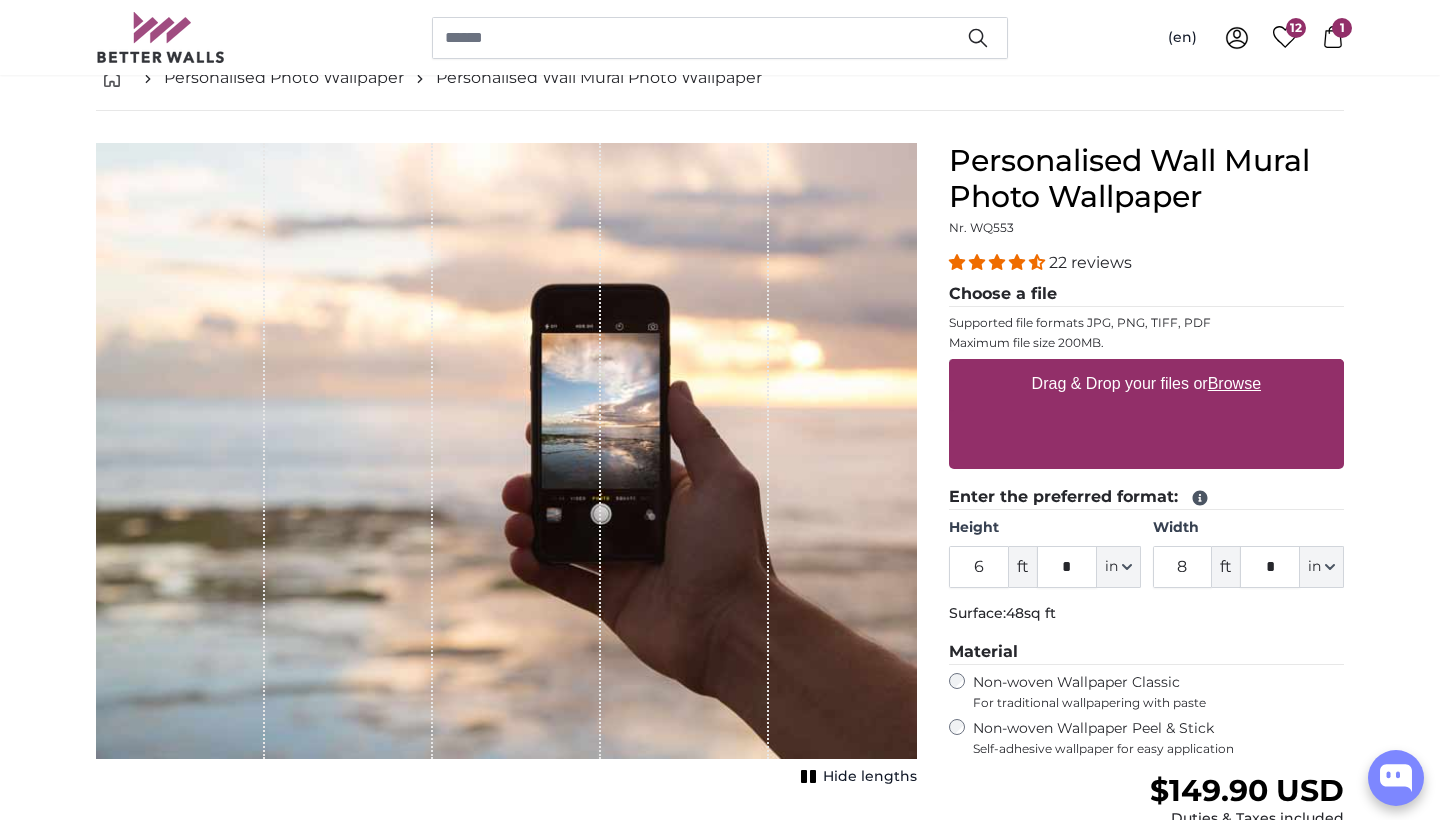 type 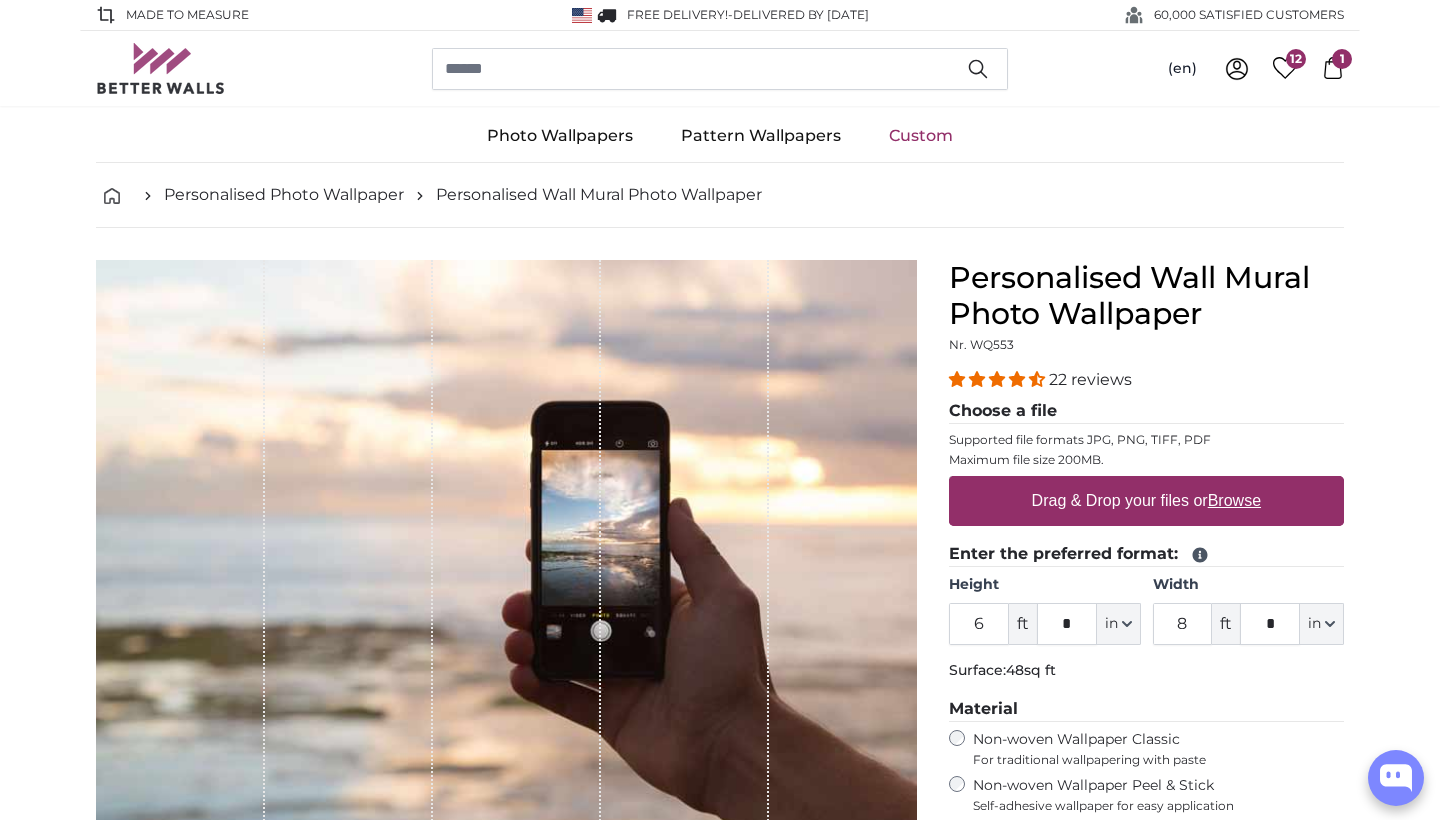 scroll, scrollTop: 0, scrollLeft: 0, axis: both 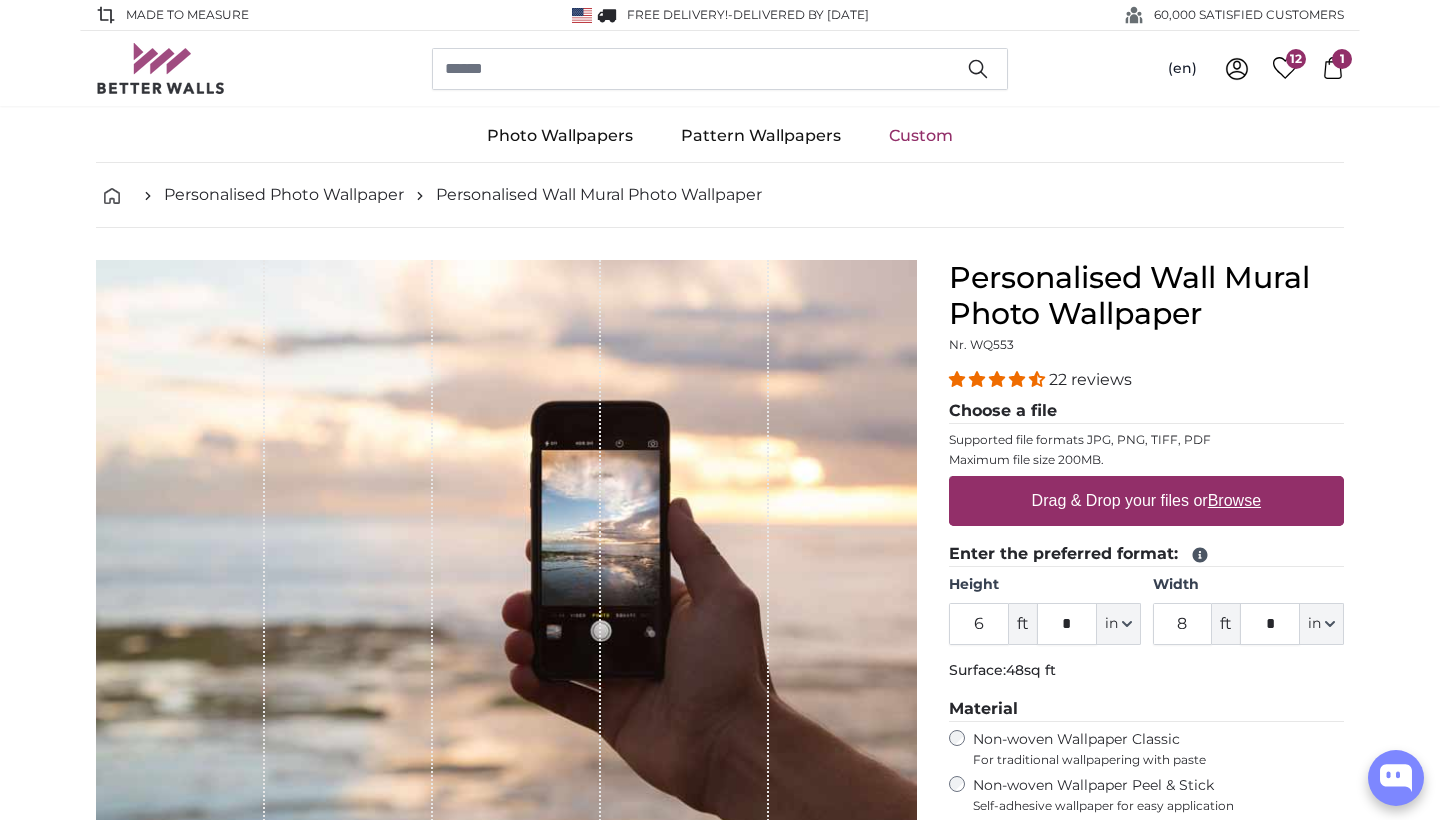 click on "Drag & Drop your files or  Browse" at bounding box center [1146, 501] 